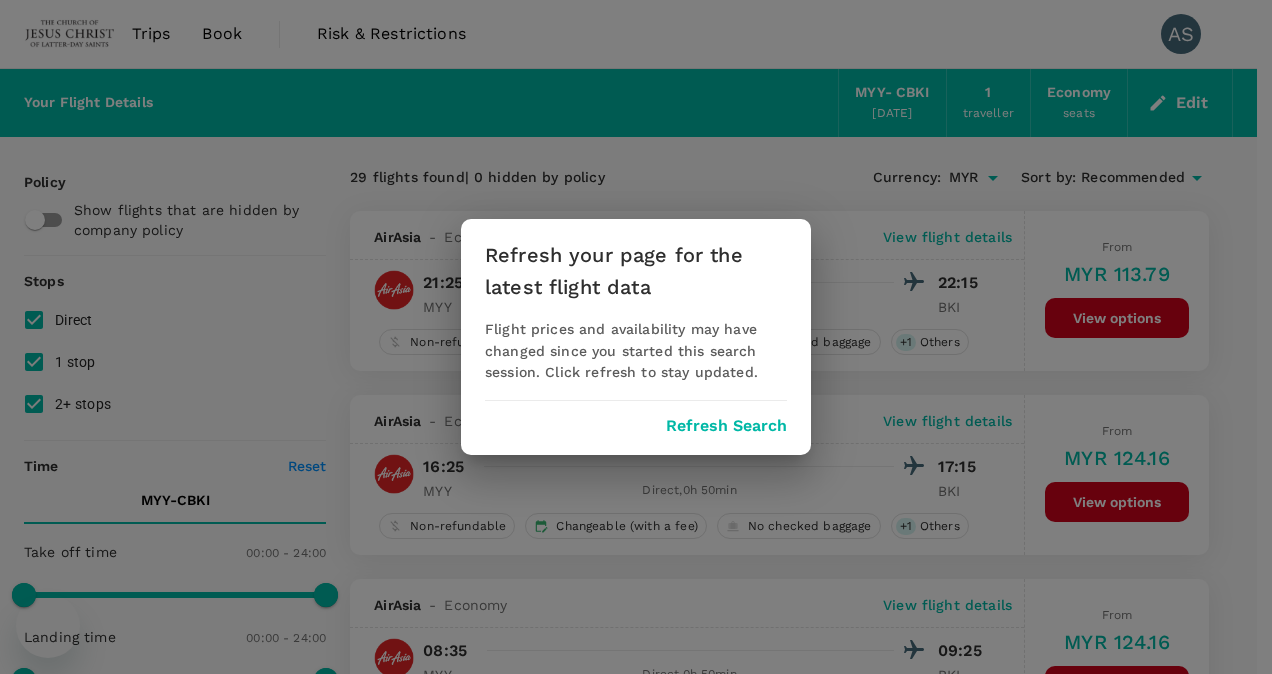 scroll, scrollTop: 0, scrollLeft: 0, axis: both 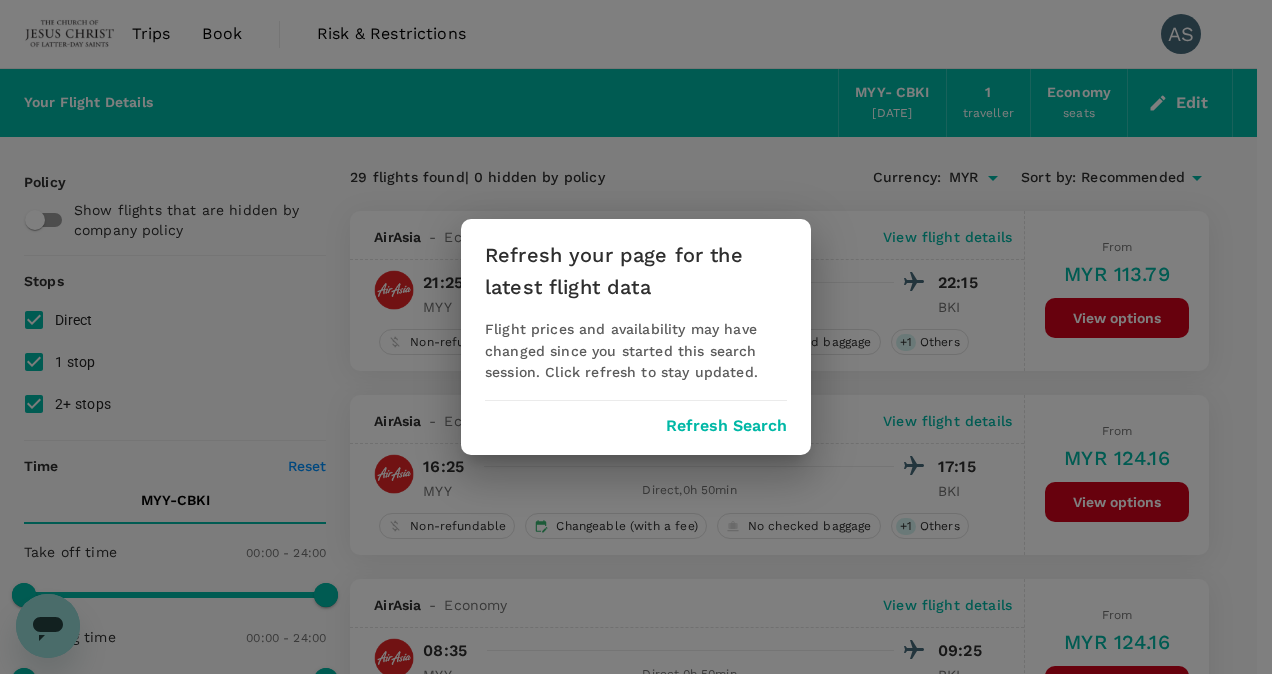 click on "Refresh Search" at bounding box center (726, 426) 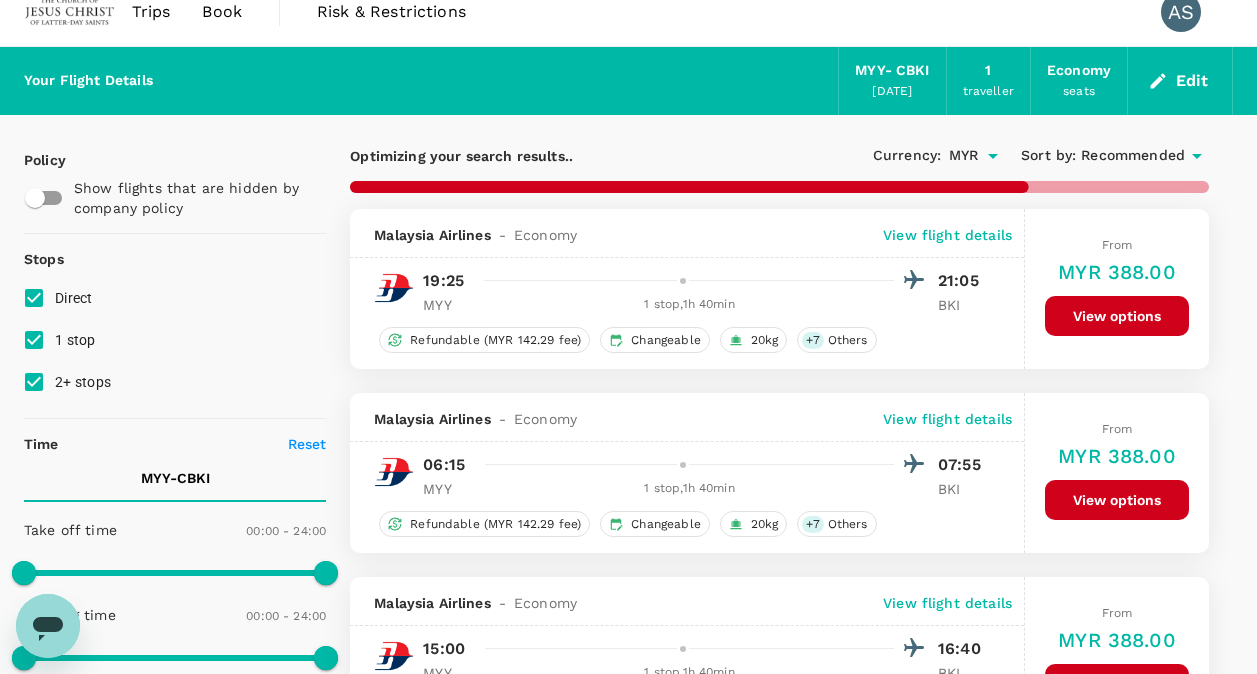 scroll, scrollTop: 0, scrollLeft: 0, axis: both 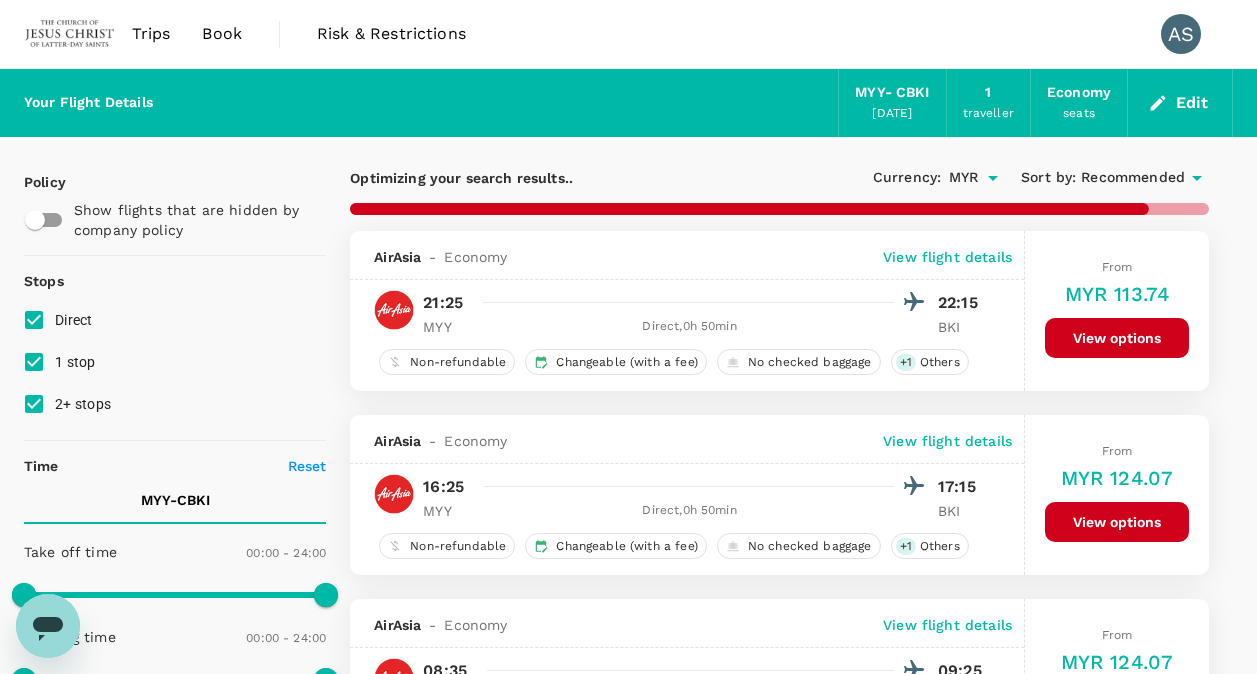 type on "1385" 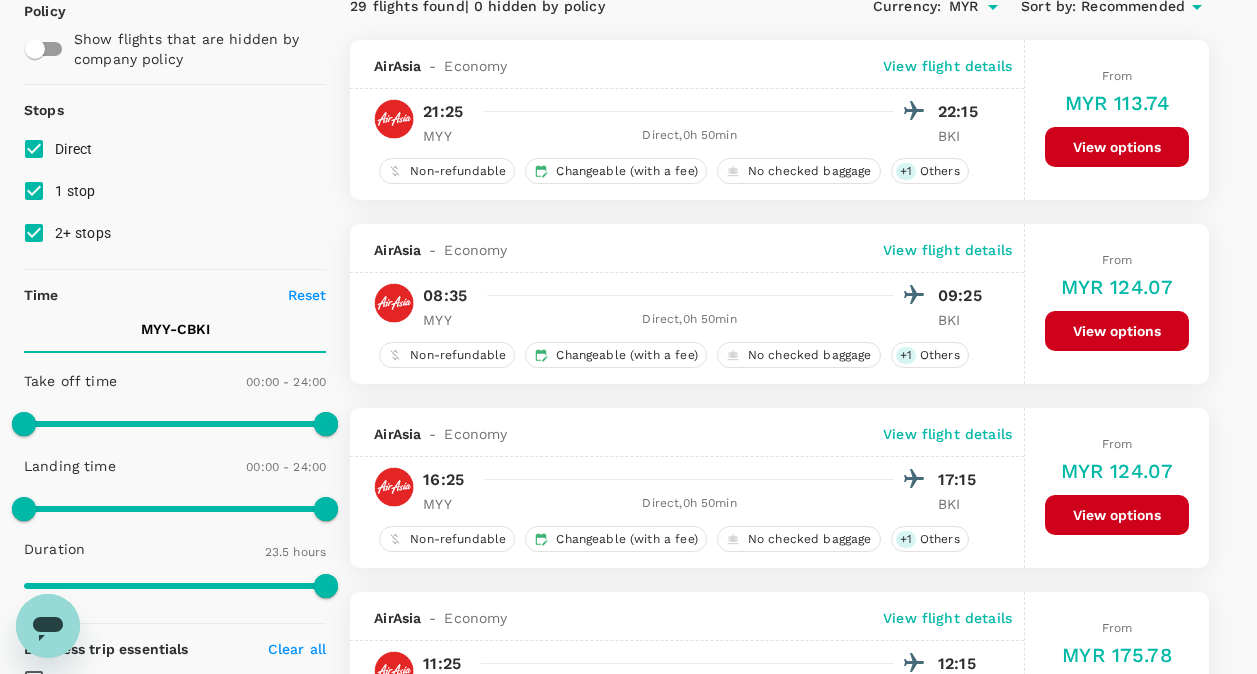 scroll, scrollTop: 200, scrollLeft: 0, axis: vertical 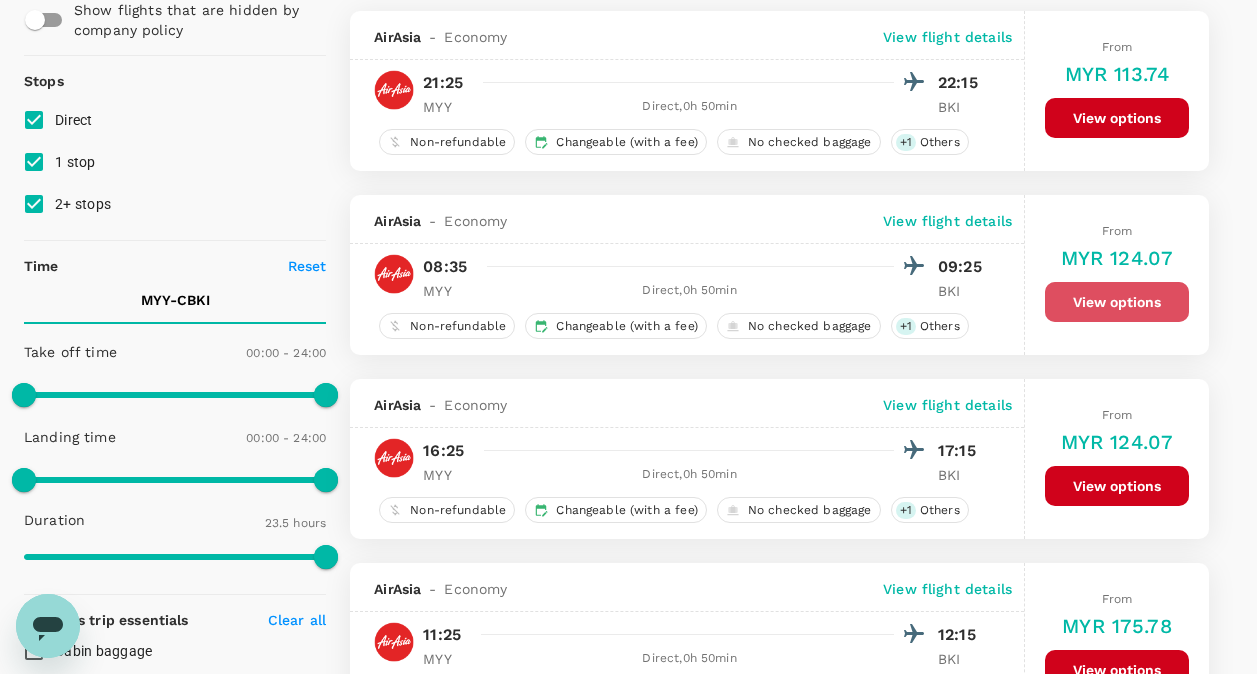 click on "View options" at bounding box center [1117, 302] 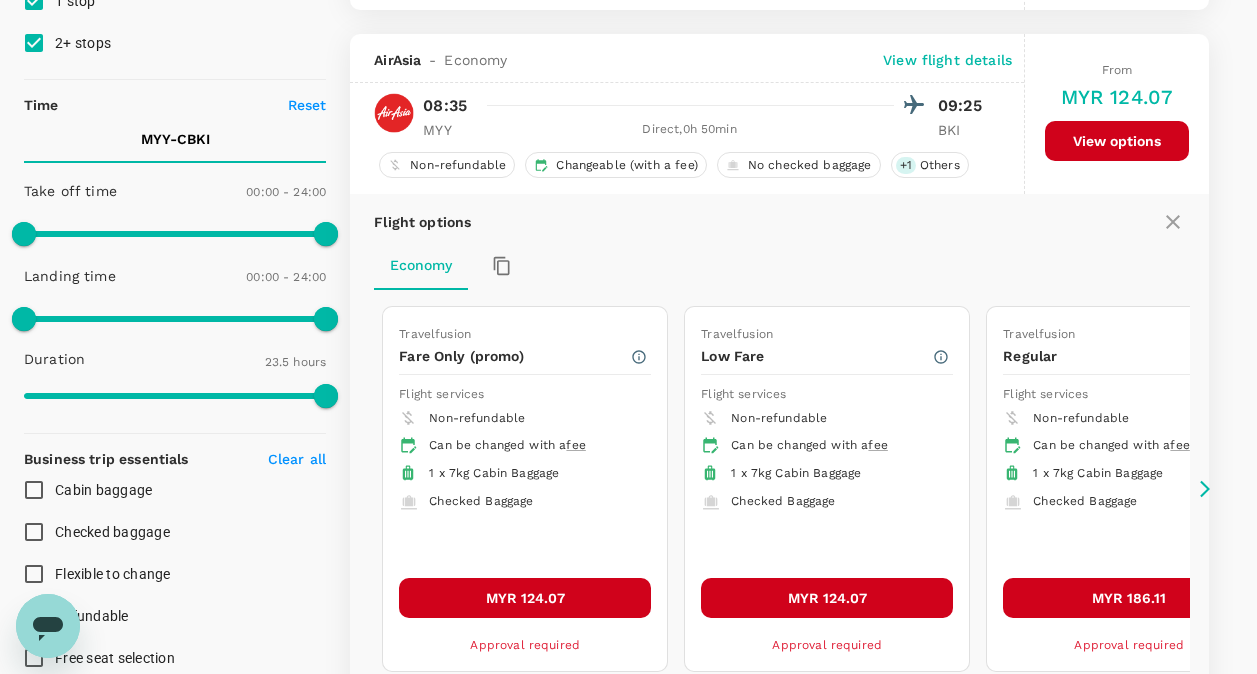 scroll, scrollTop: 395, scrollLeft: 0, axis: vertical 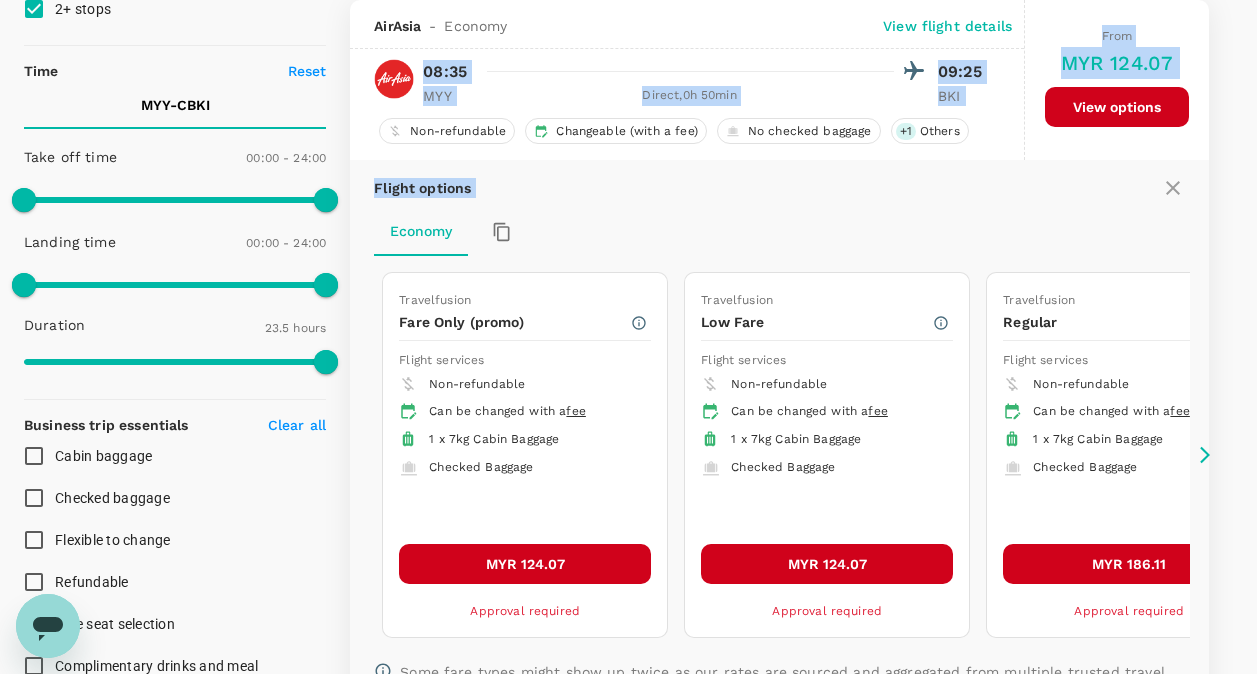 drag, startPoint x: 425, startPoint y: 73, endPoint x: 613, endPoint y: 211, distance: 233.21236 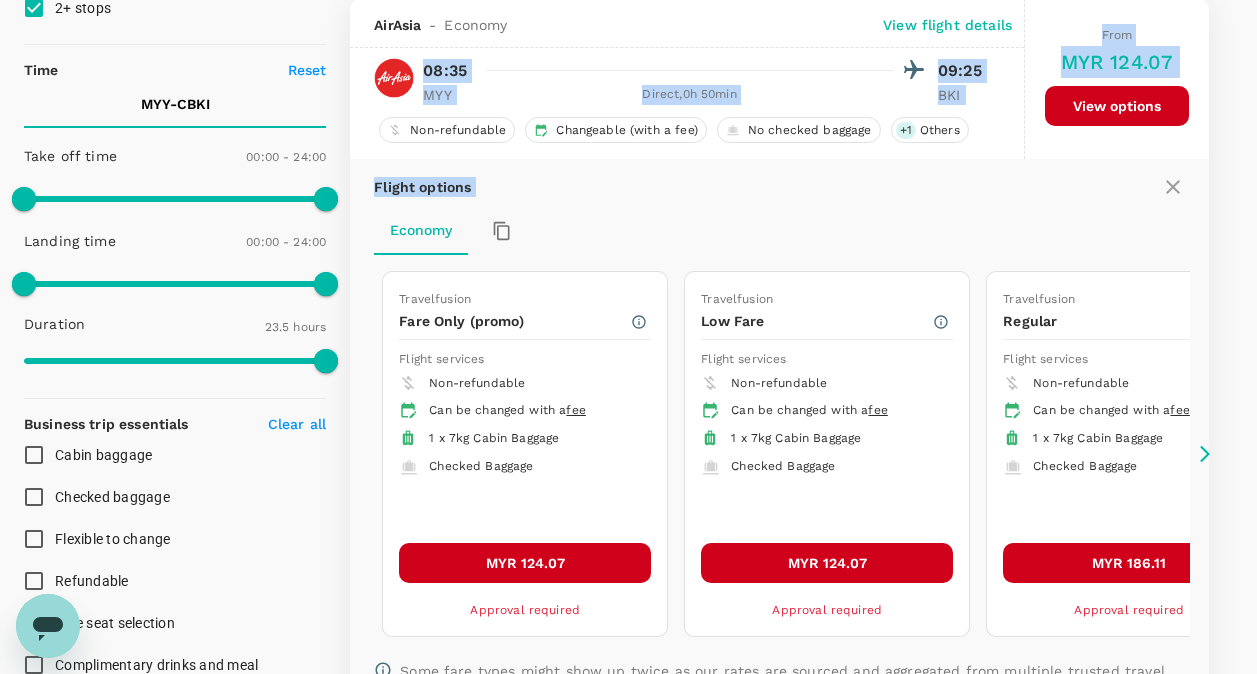 click on "Flight options" at bounding box center (779, 187) 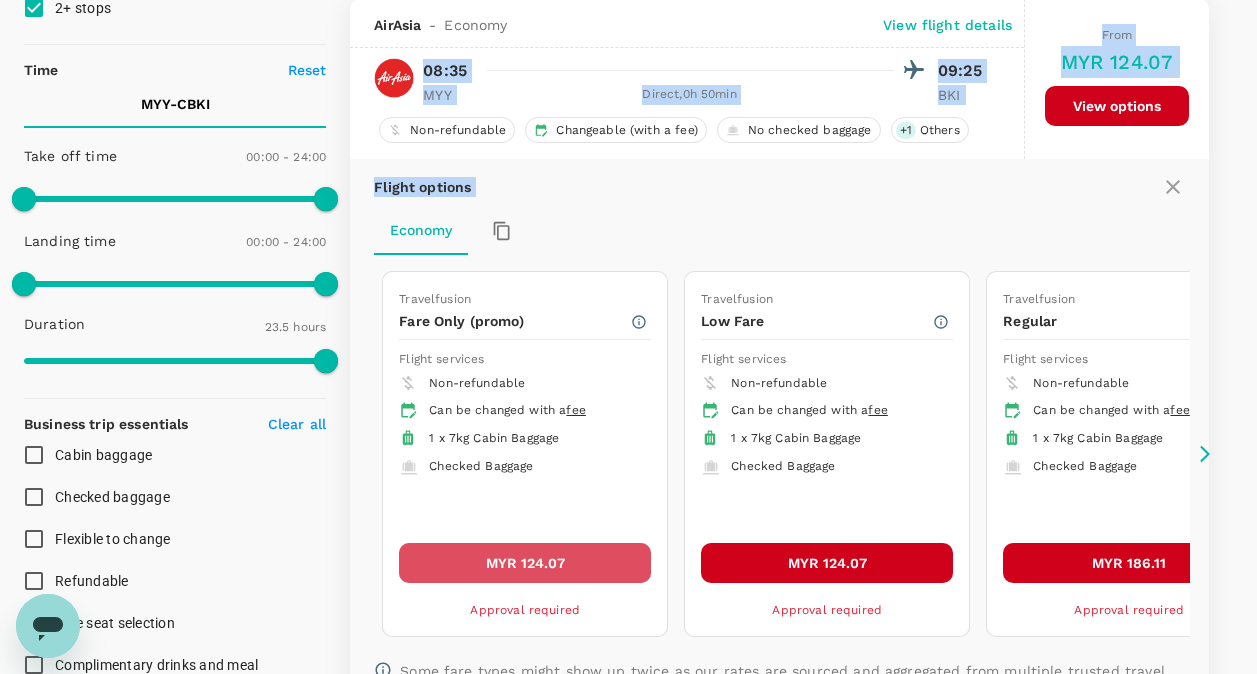 click on "MYR 124.07" at bounding box center [525, 563] 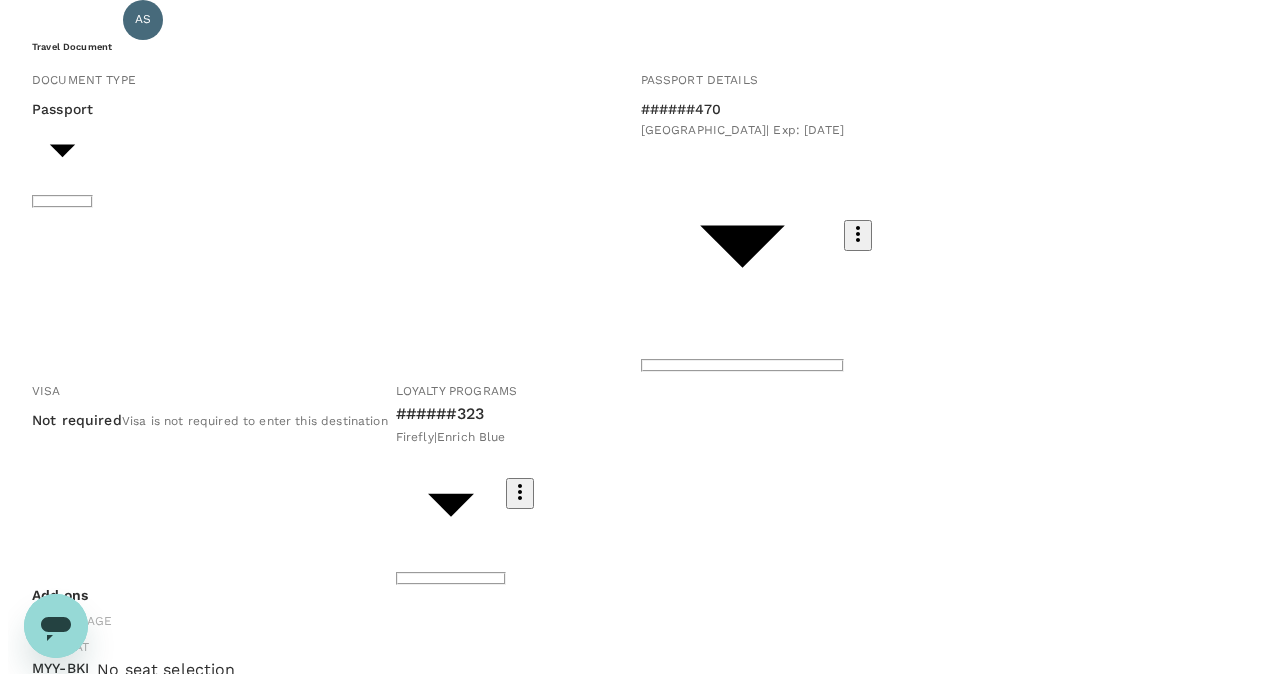scroll, scrollTop: 199, scrollLeft: 0, axis: vertical 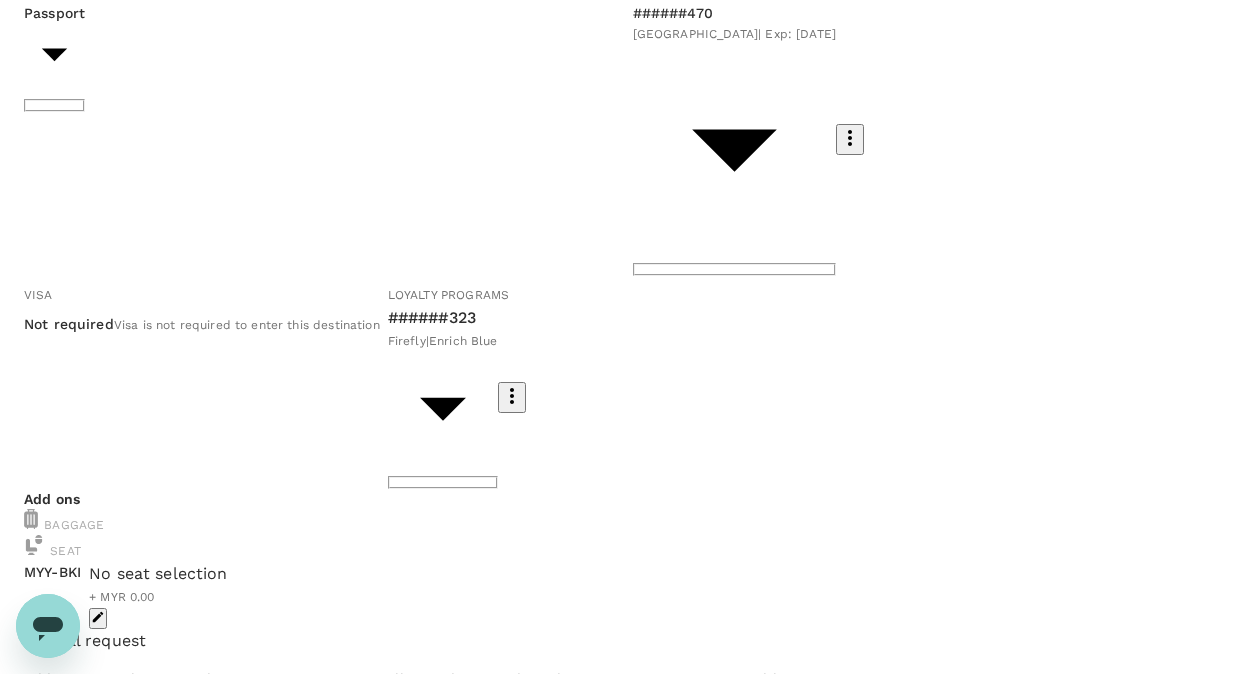 click 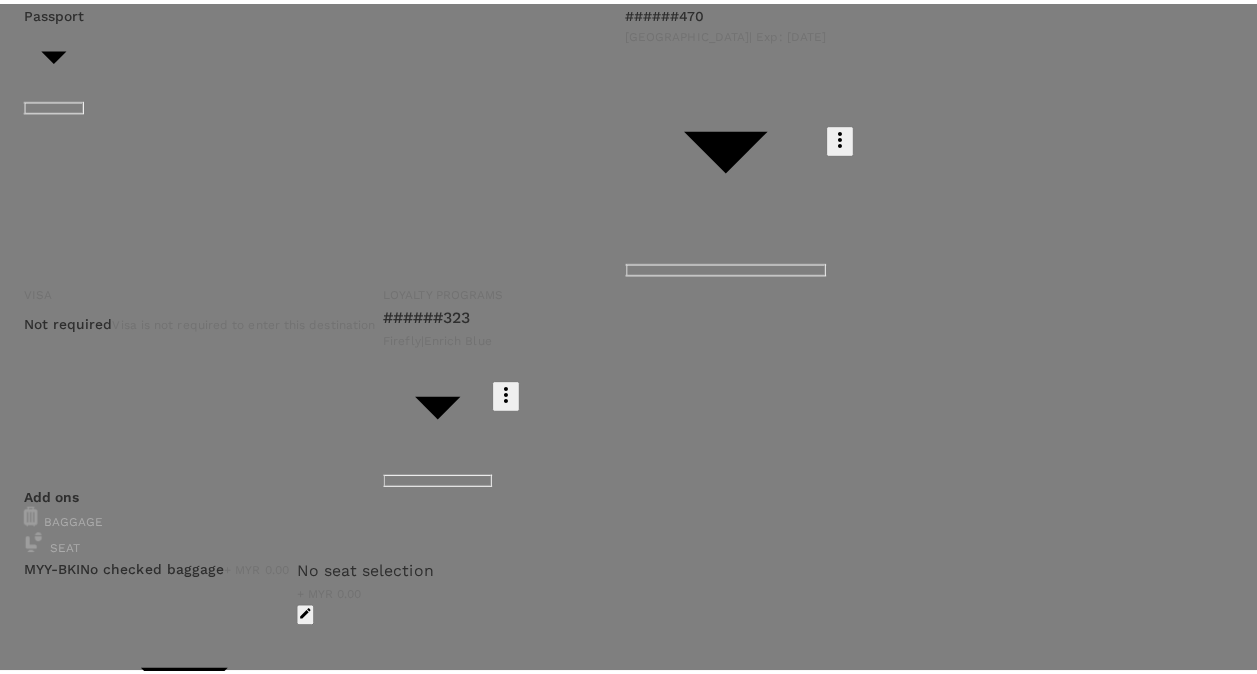scroll, scrollTop: 0, scrollLeft: 0, axis: both 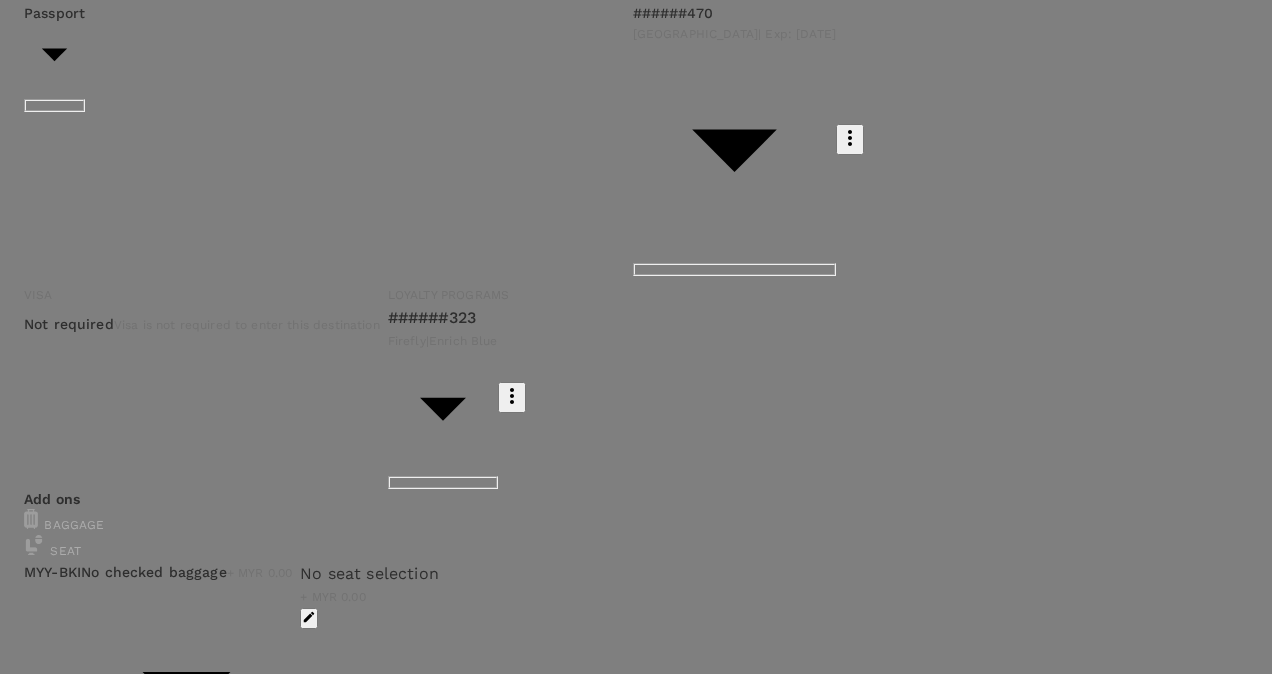 click 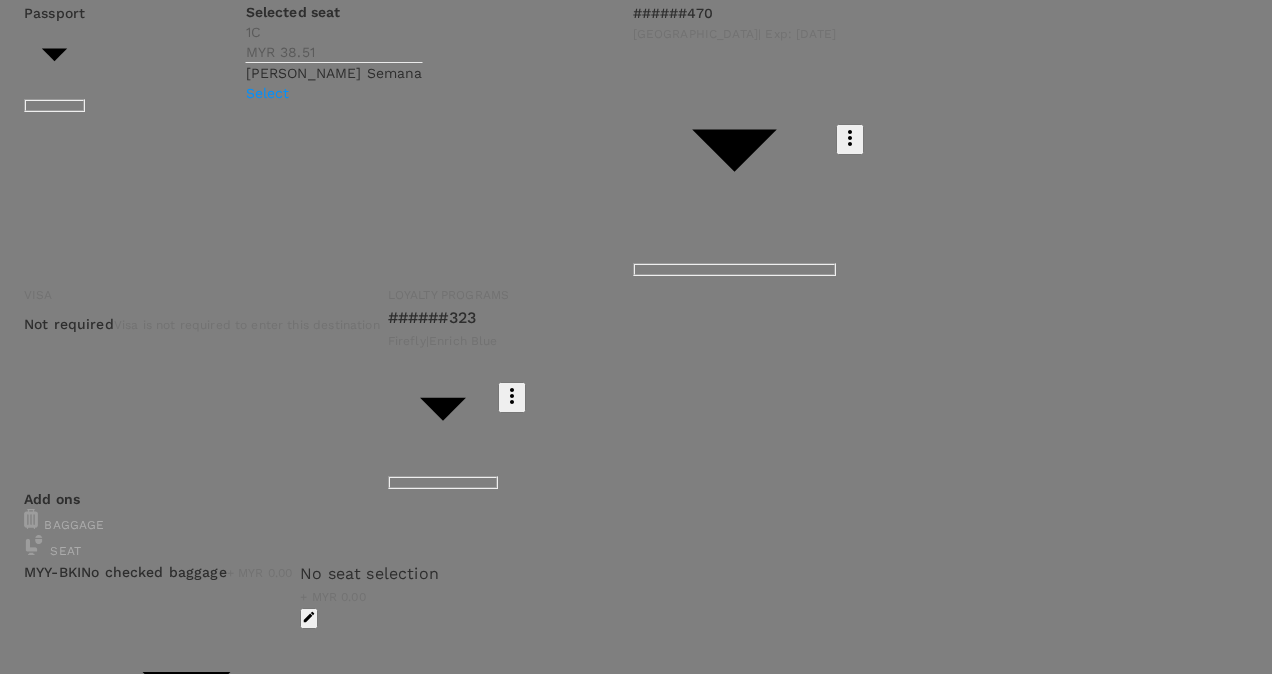 click 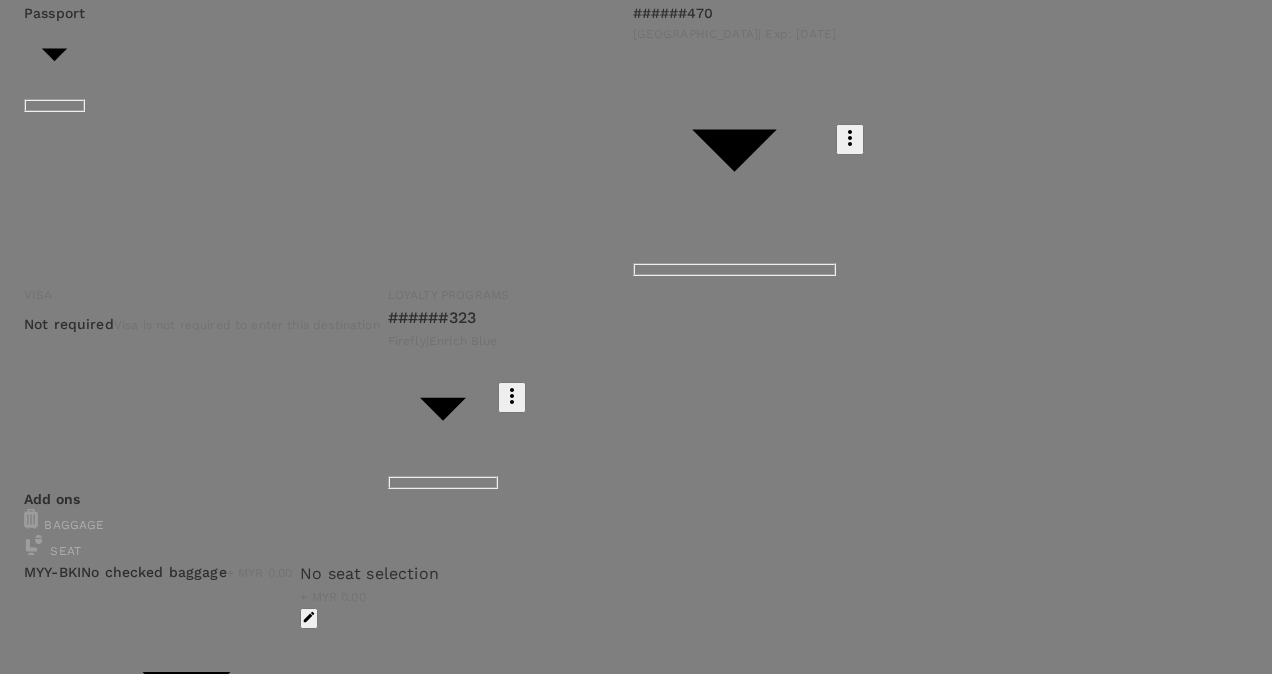 click 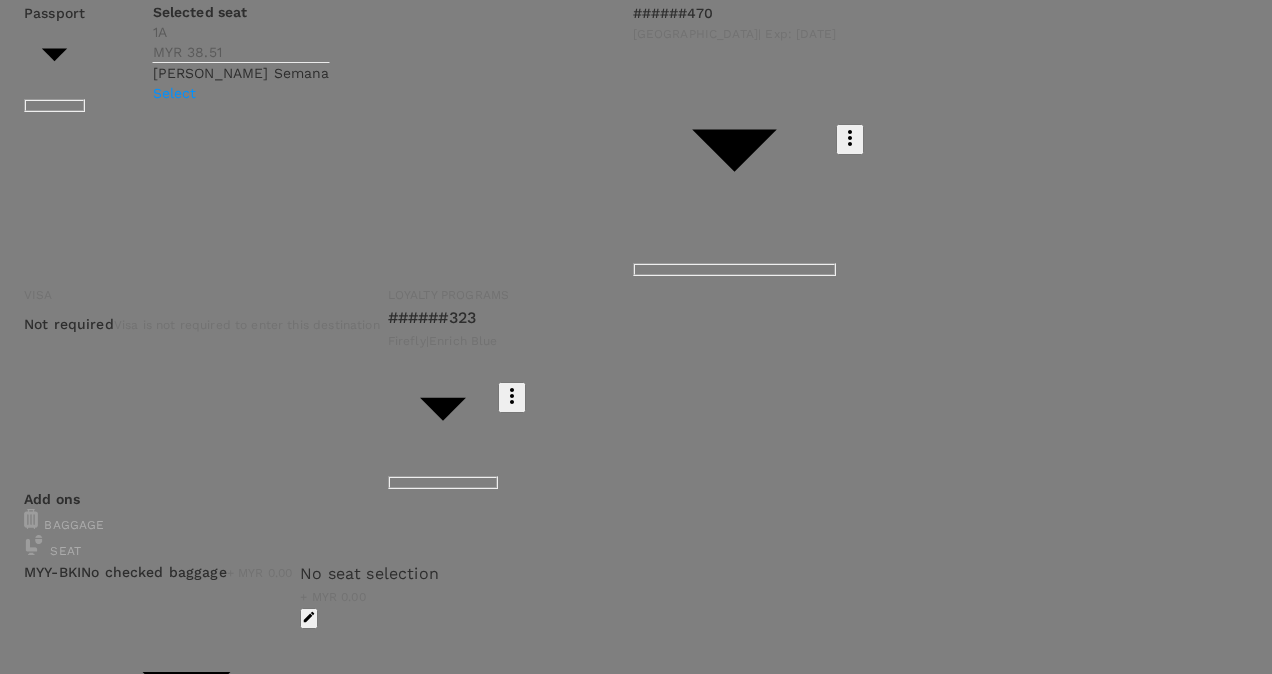 click on "Select" at bounding box center (241, 93) 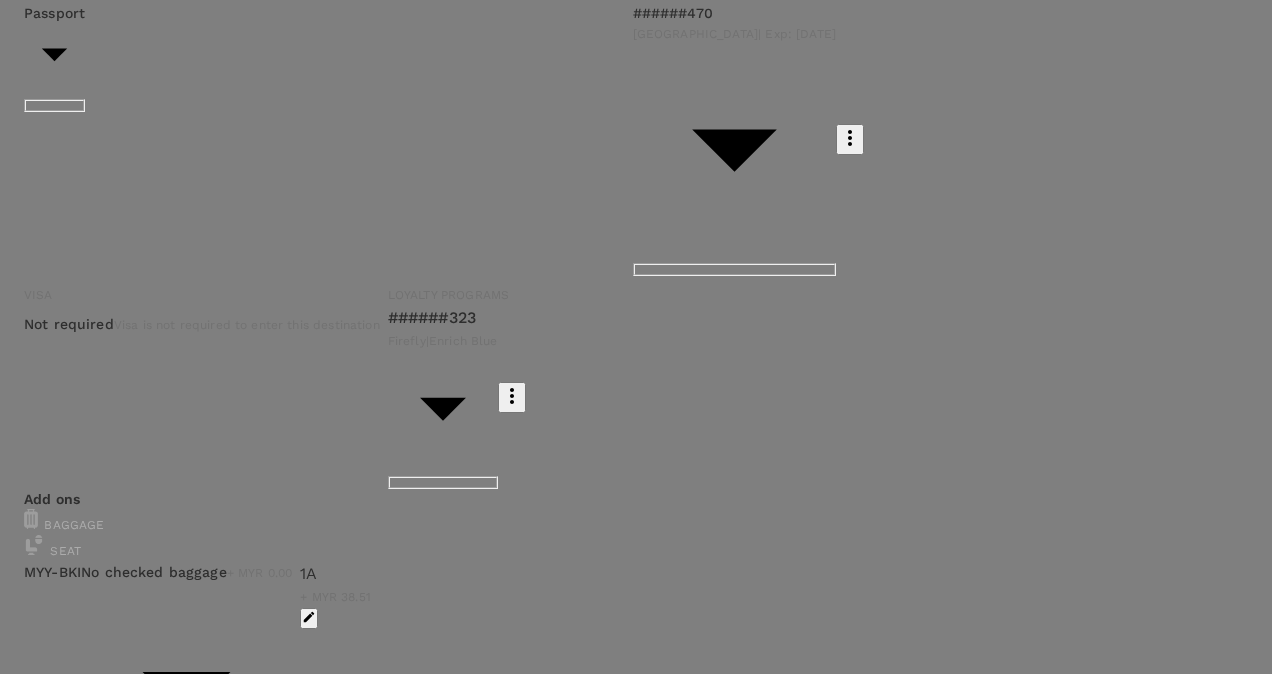 click on "Finish" at bounding box center [36, 2525] 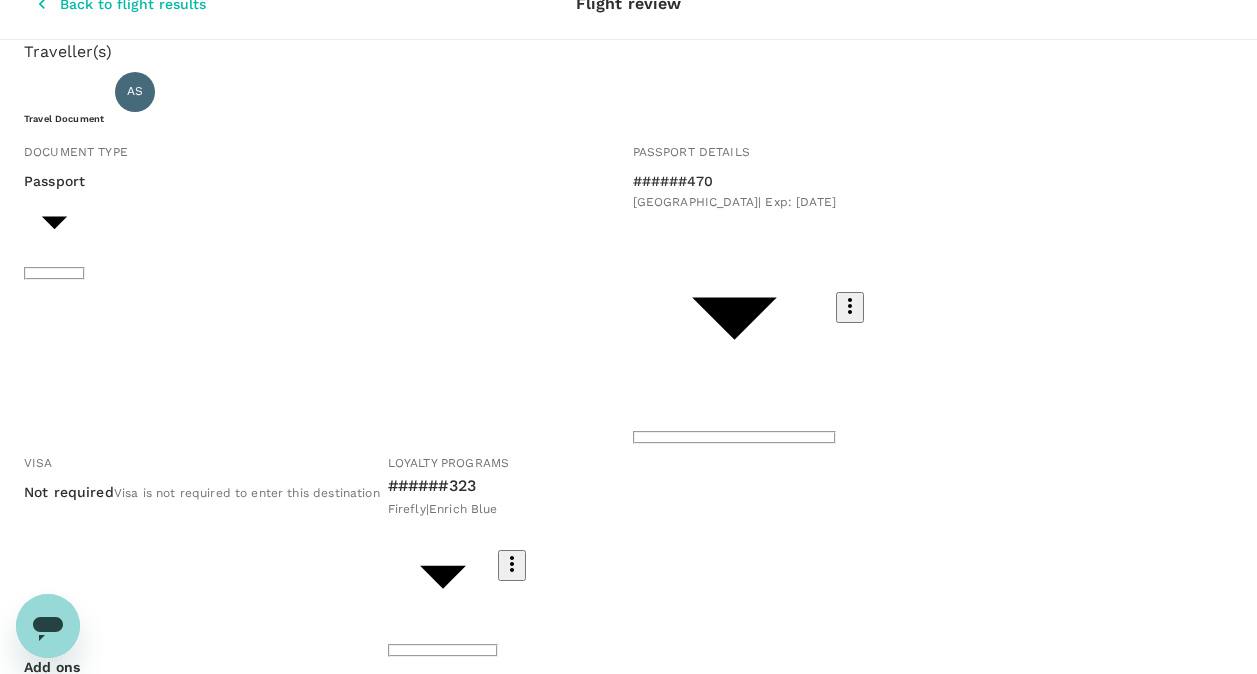 scroll, scrollTop: 0, scrollLeft: 0, axis: both 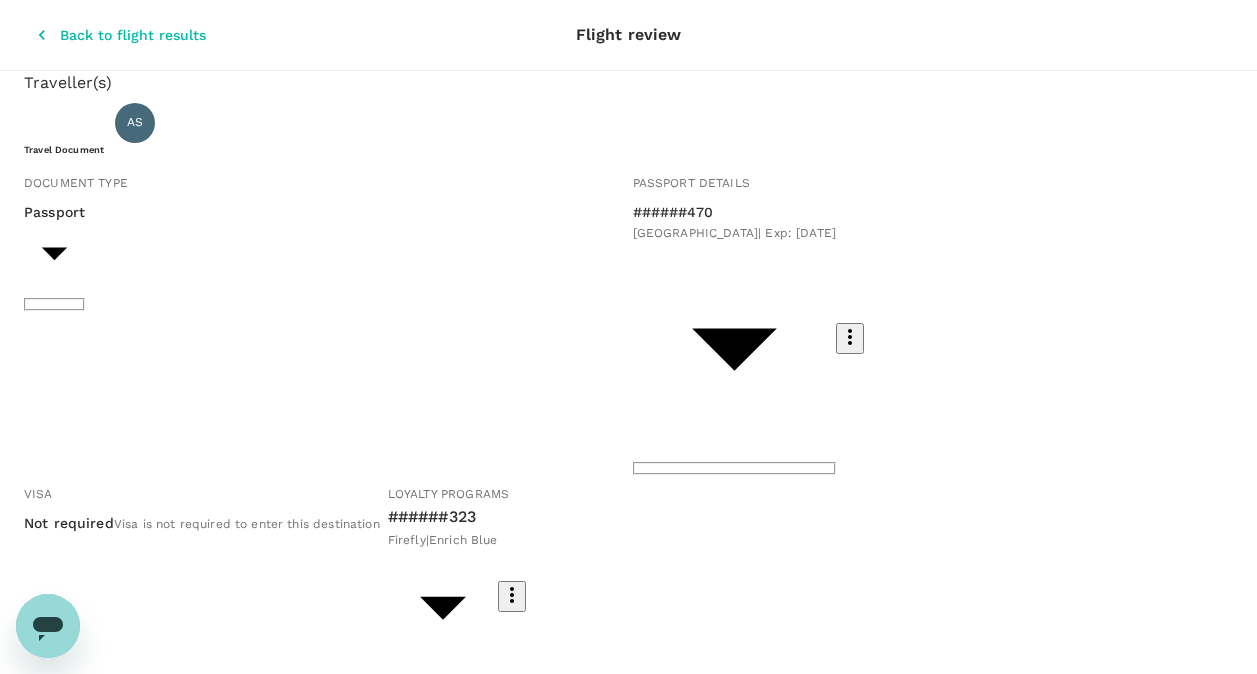 click 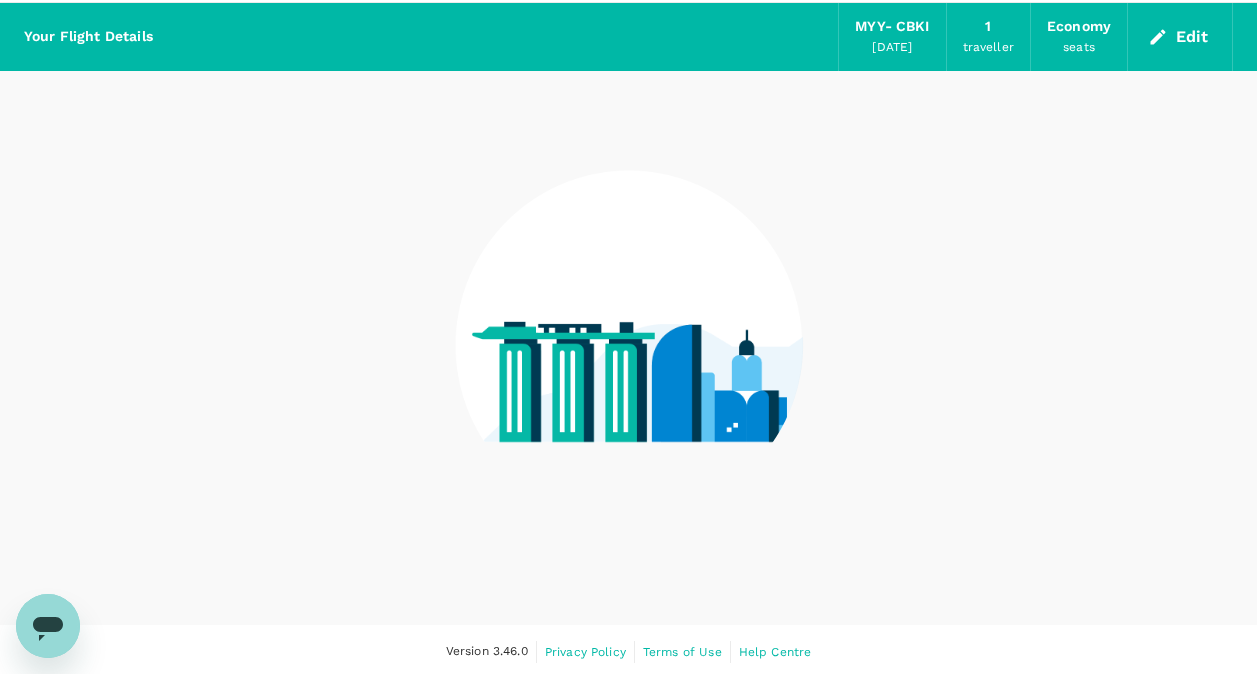 scroll, scrollTop: 70, scrollLeft: 0, axis: vertical 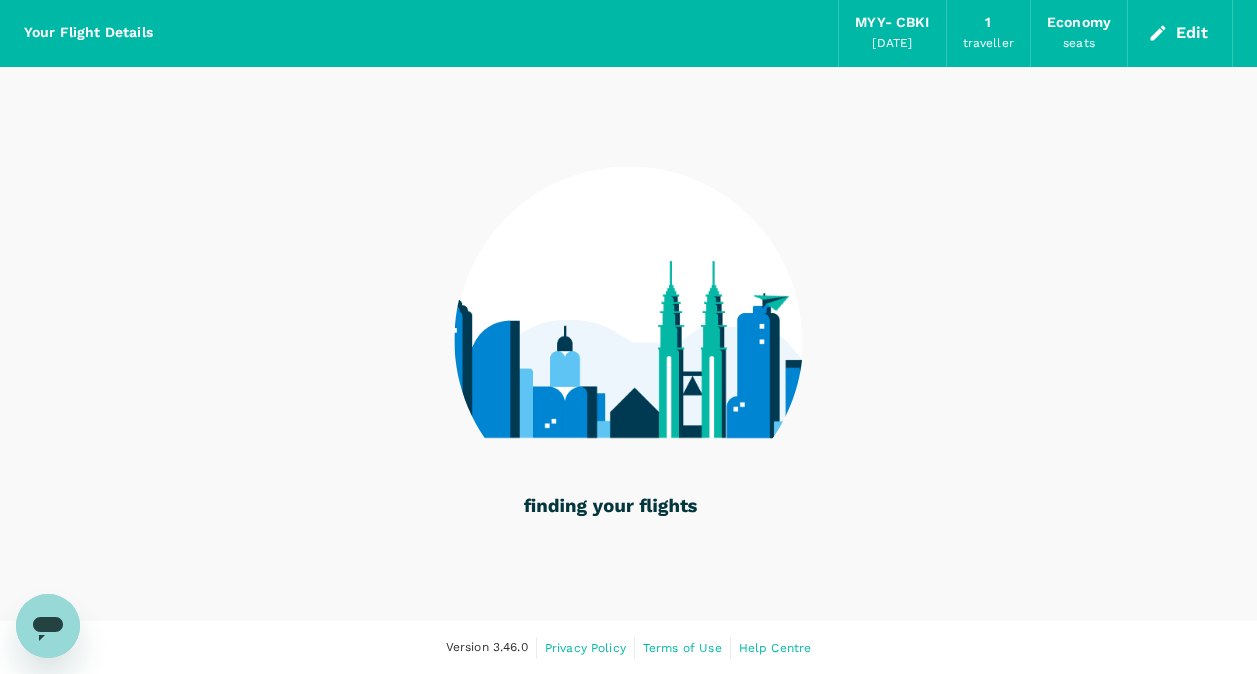 click on "Edit" at bounding box center [1180, 33] 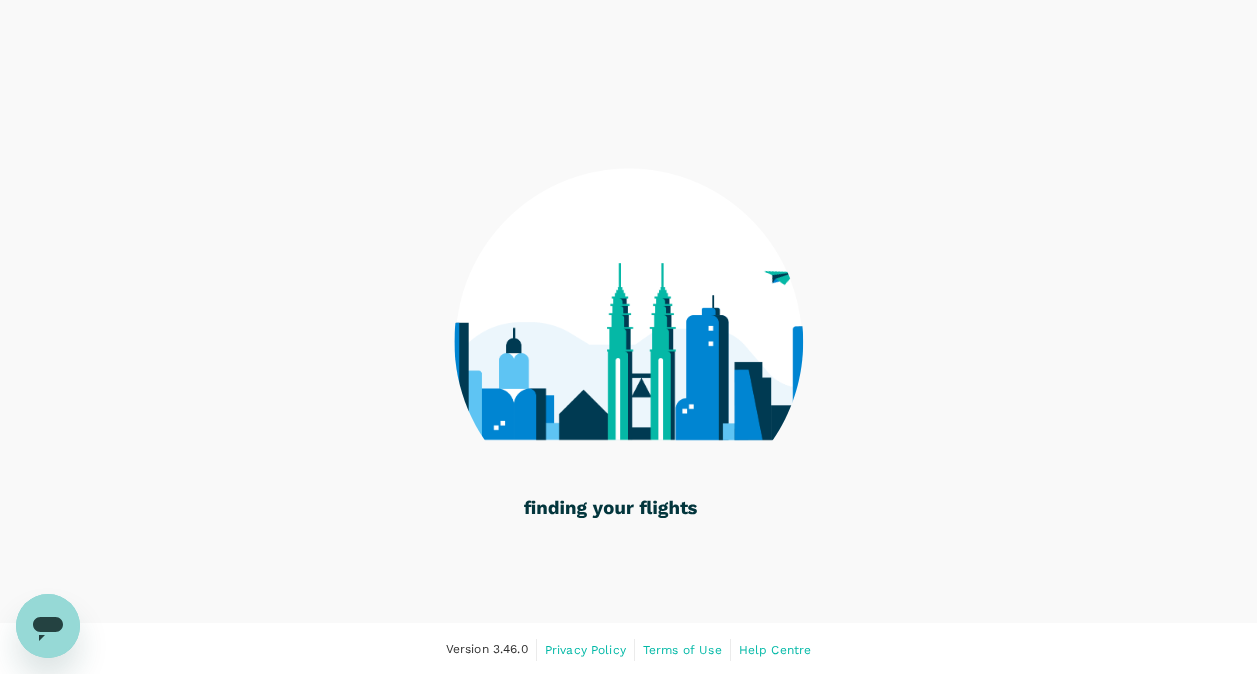 type 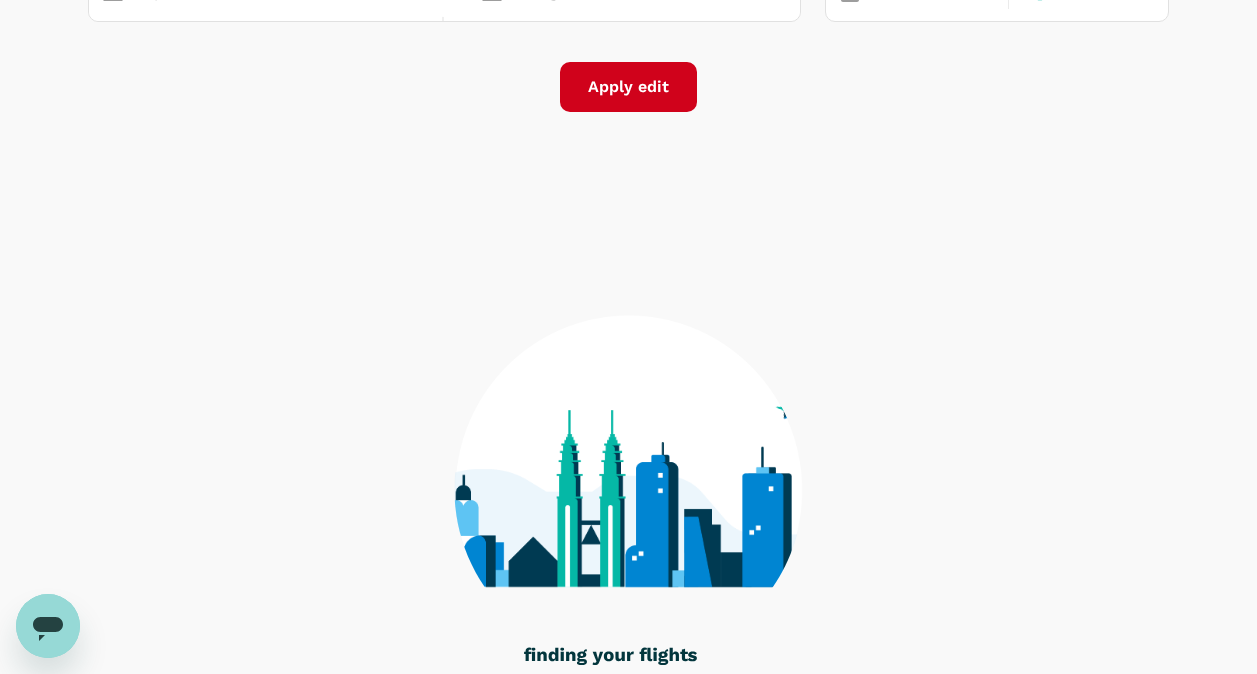 scroll, scrollTop: 137, scrollLeft: 0, axis: vertical 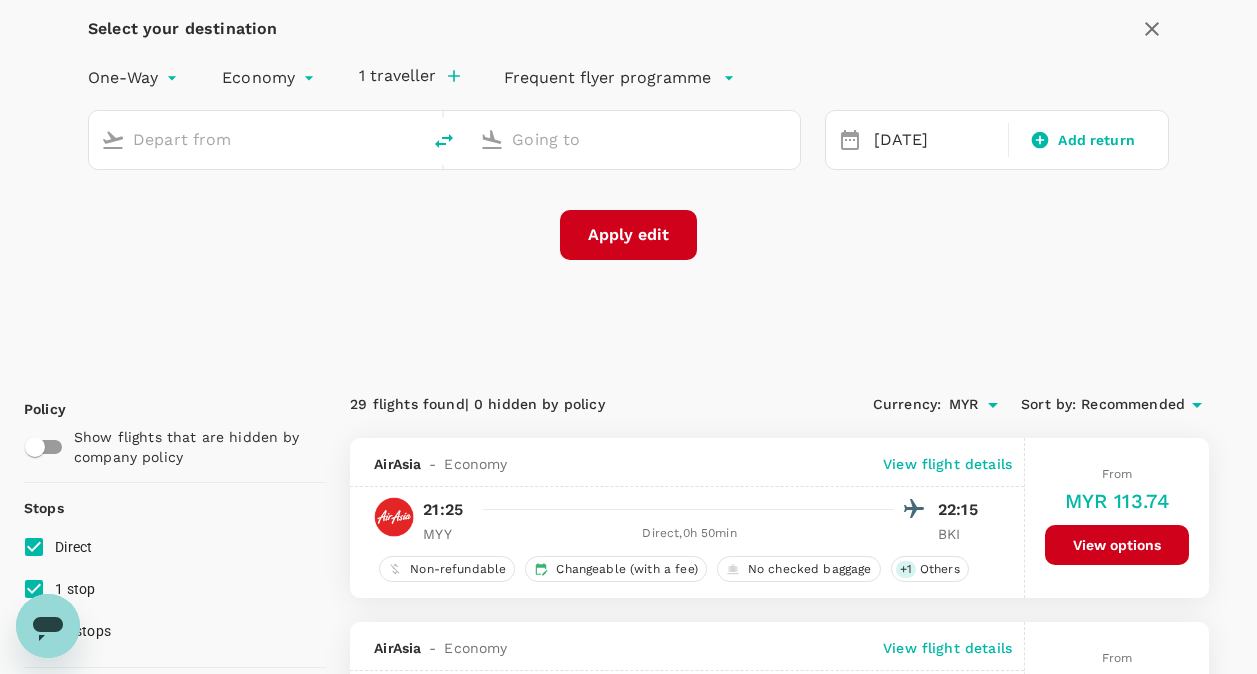 type on "Miri Intl (MYY)" 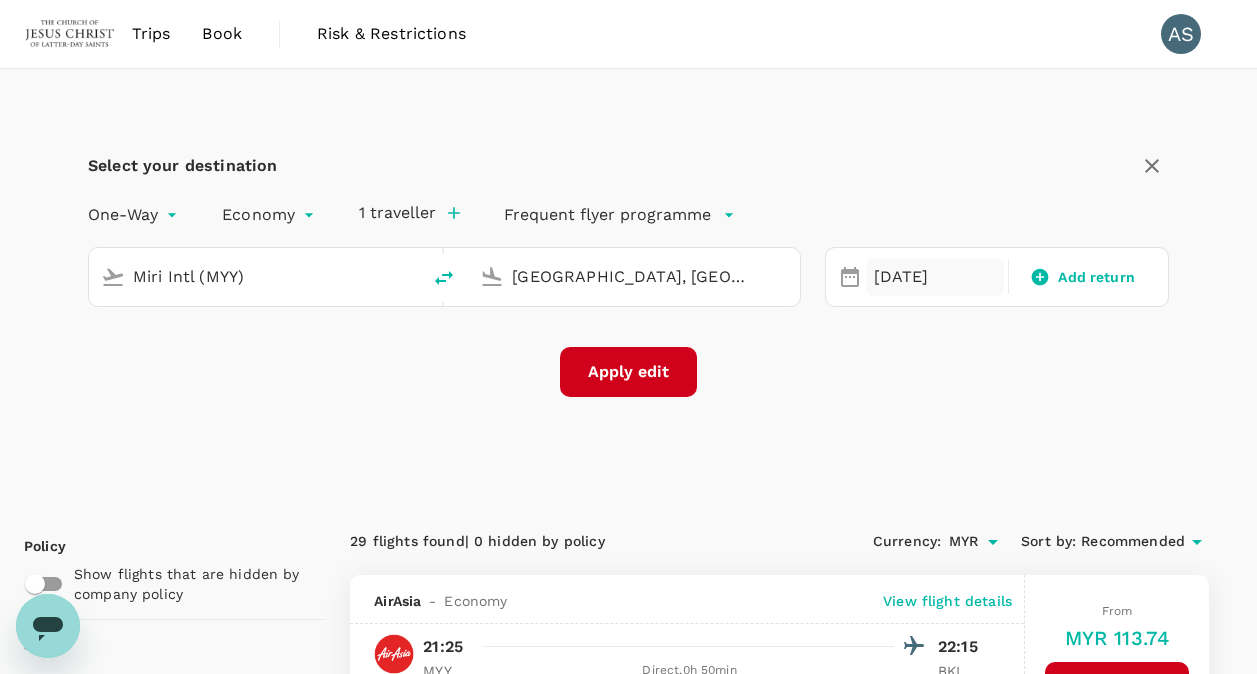 click on "[DATE]" at bounding box center (935, 277) 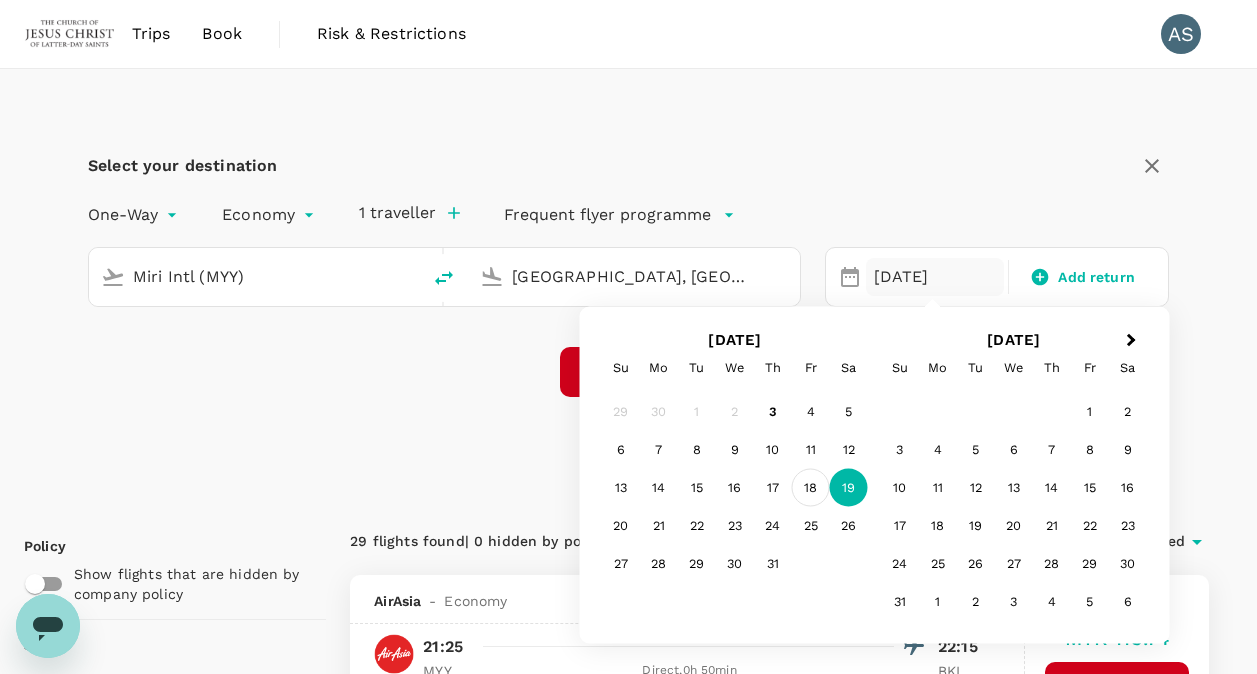 click on "18" at bounding box center (811, 488) 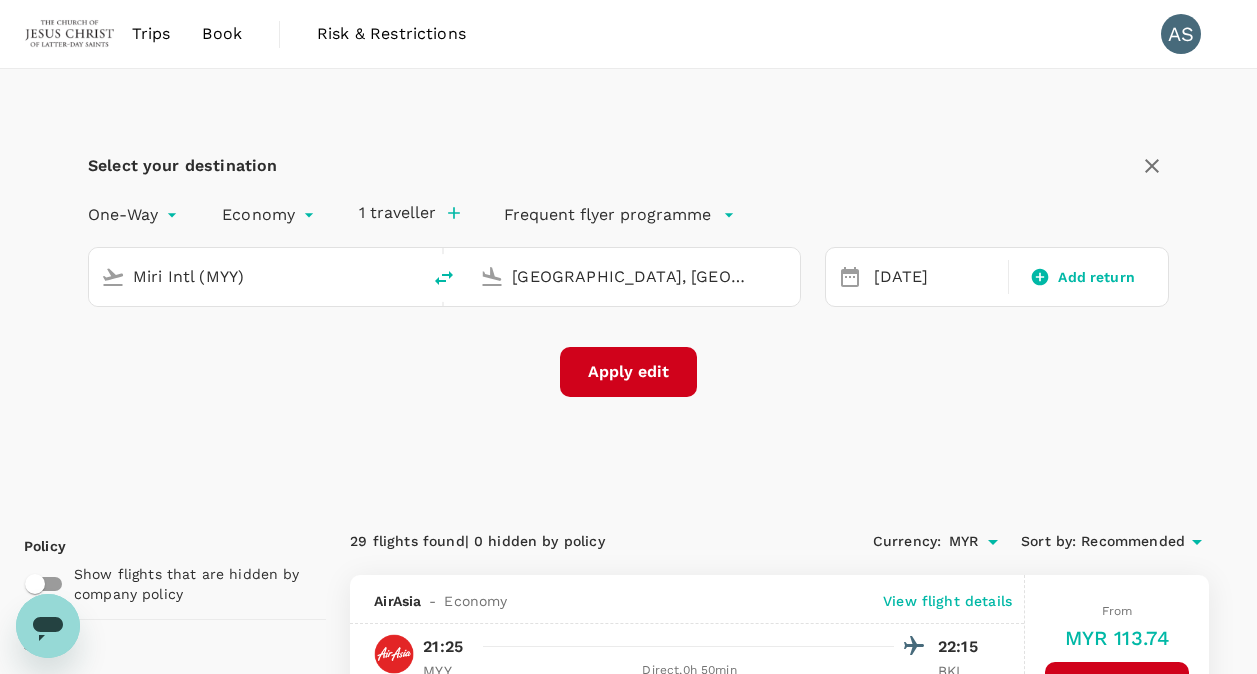 click on "Miri Intl (MYY)" at bounding box center (255, 276) 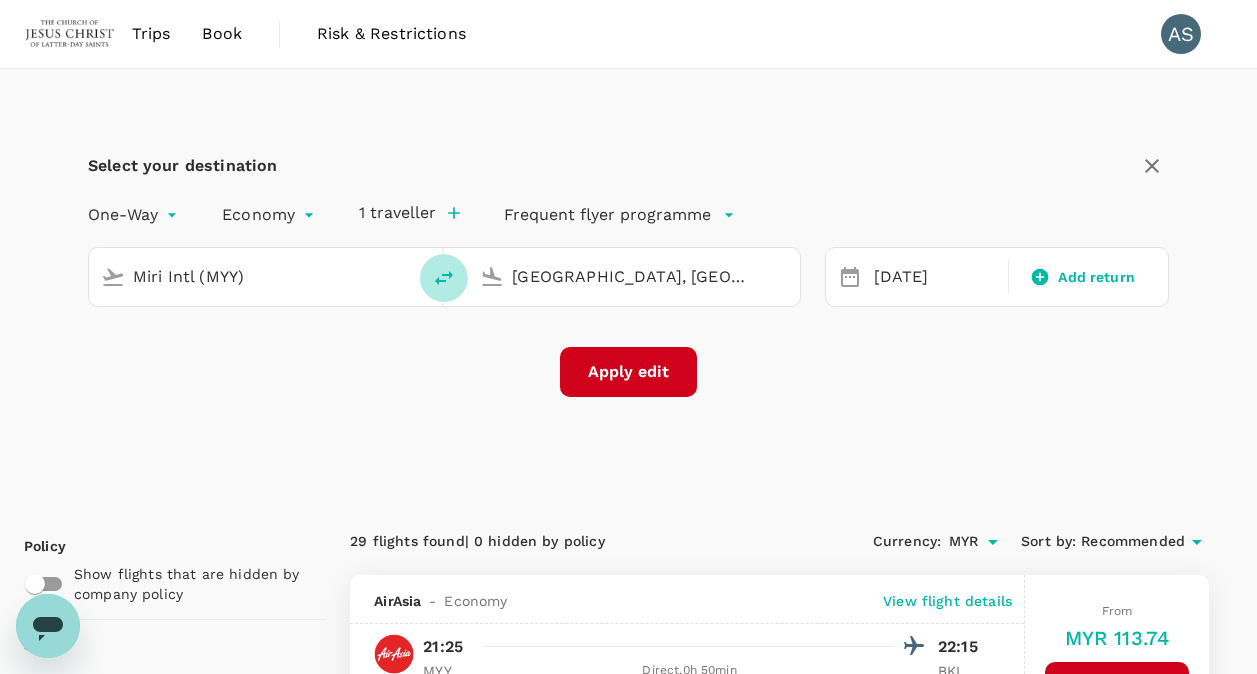 click 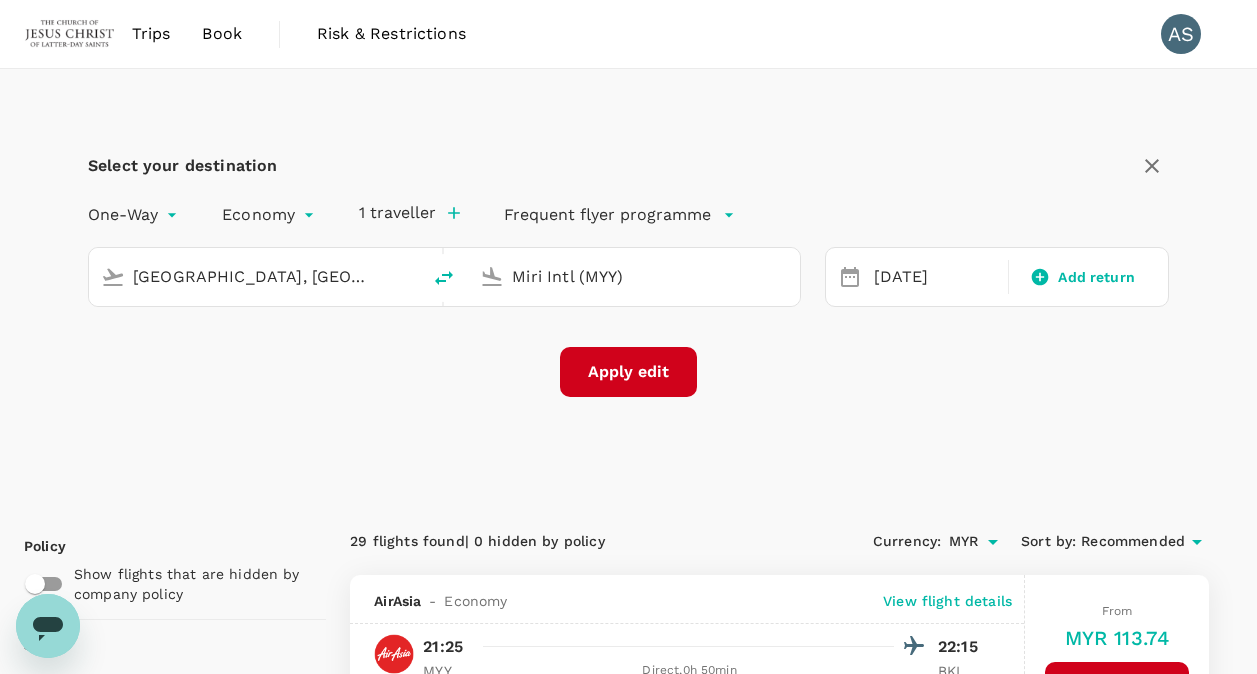 click on "[GEOGRAPHIC_DATA], [GEOGRAPHIC_DATA] (any)" at bounding box center [255, 276] 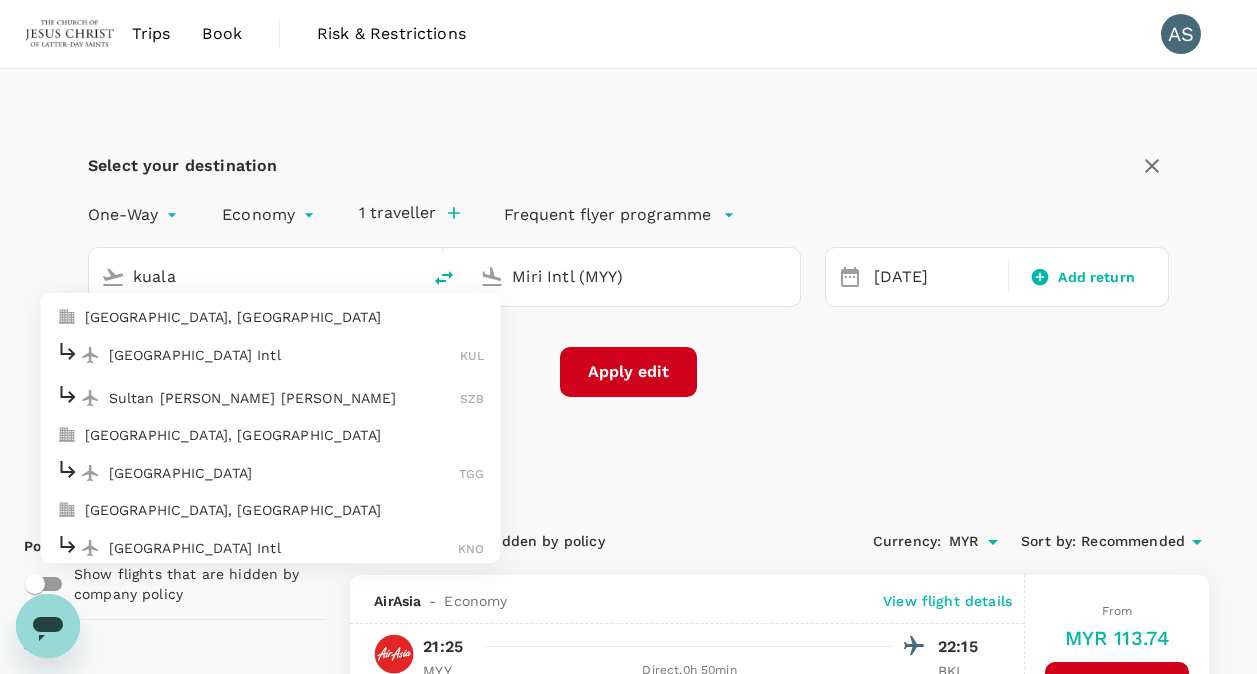 click on "[GEOGRAPHIC_DATA] Intl" at bounding box center (285, 355) 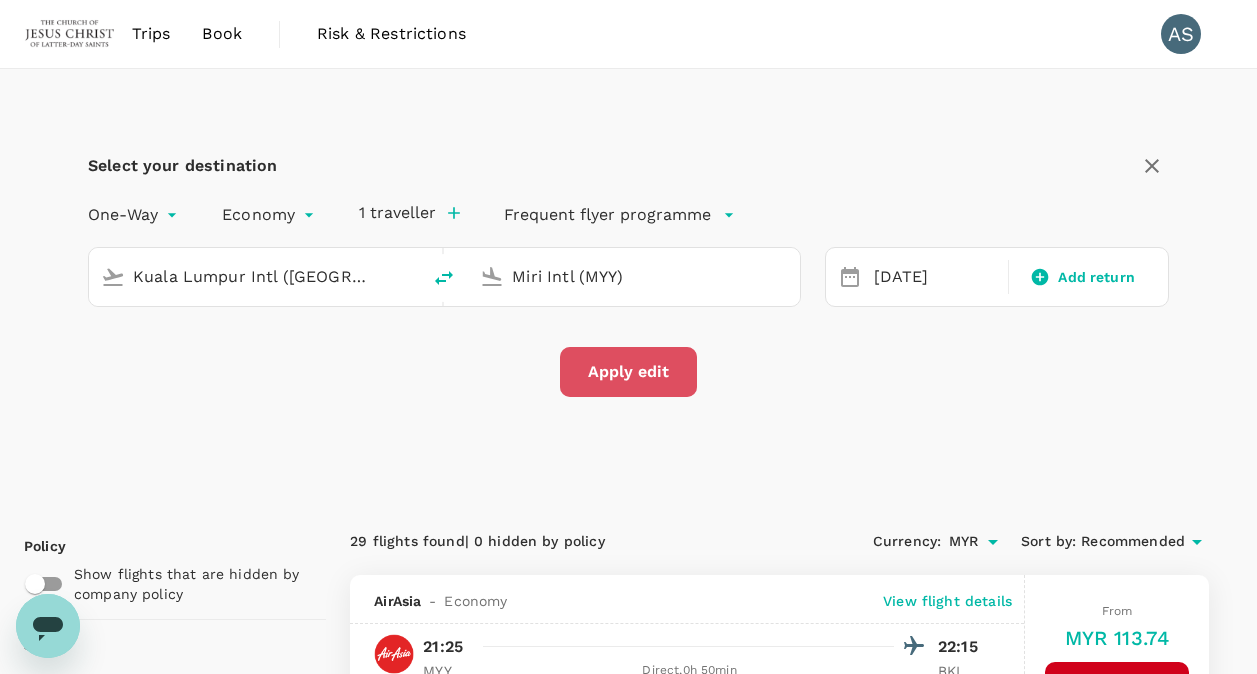 click on "Apply edit" at bounding box center (628, 372) 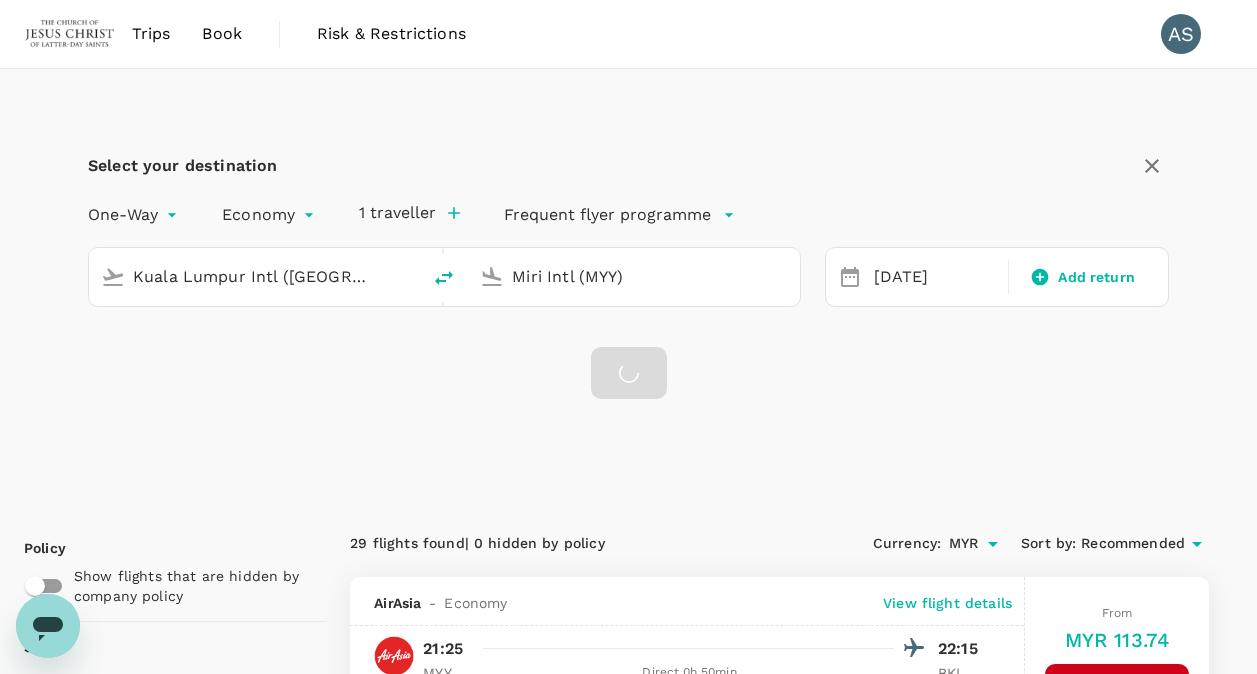 checkbox on "false" 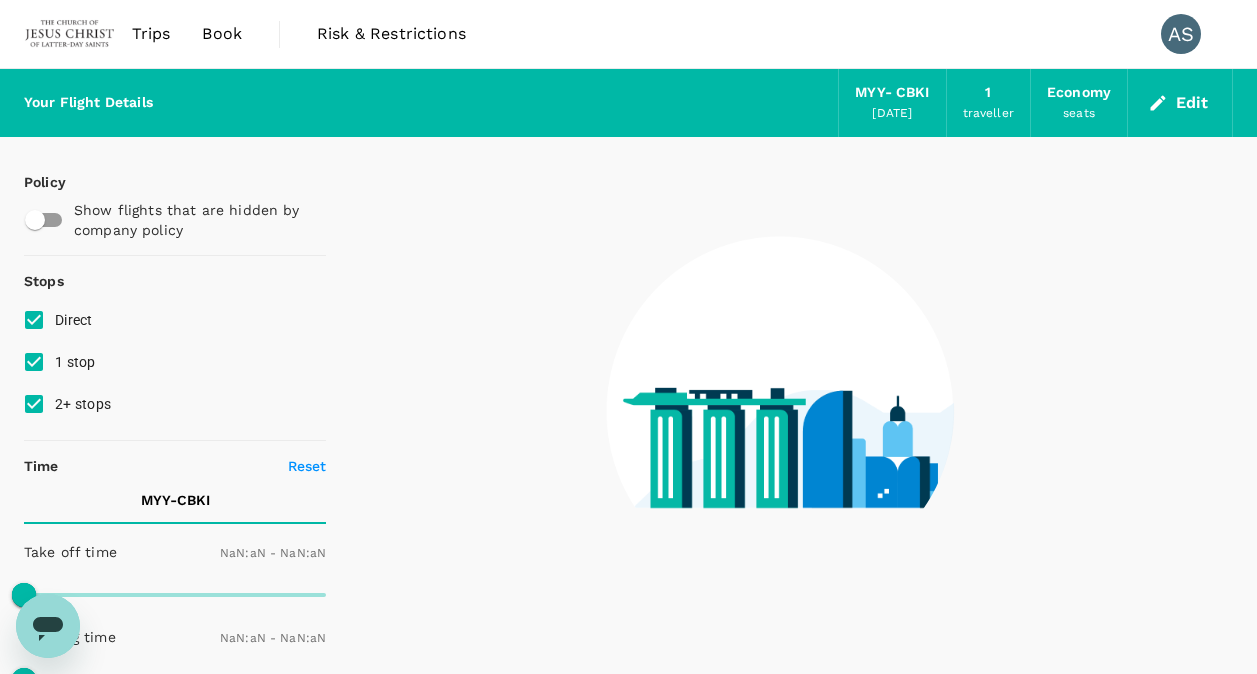 type on "1440" 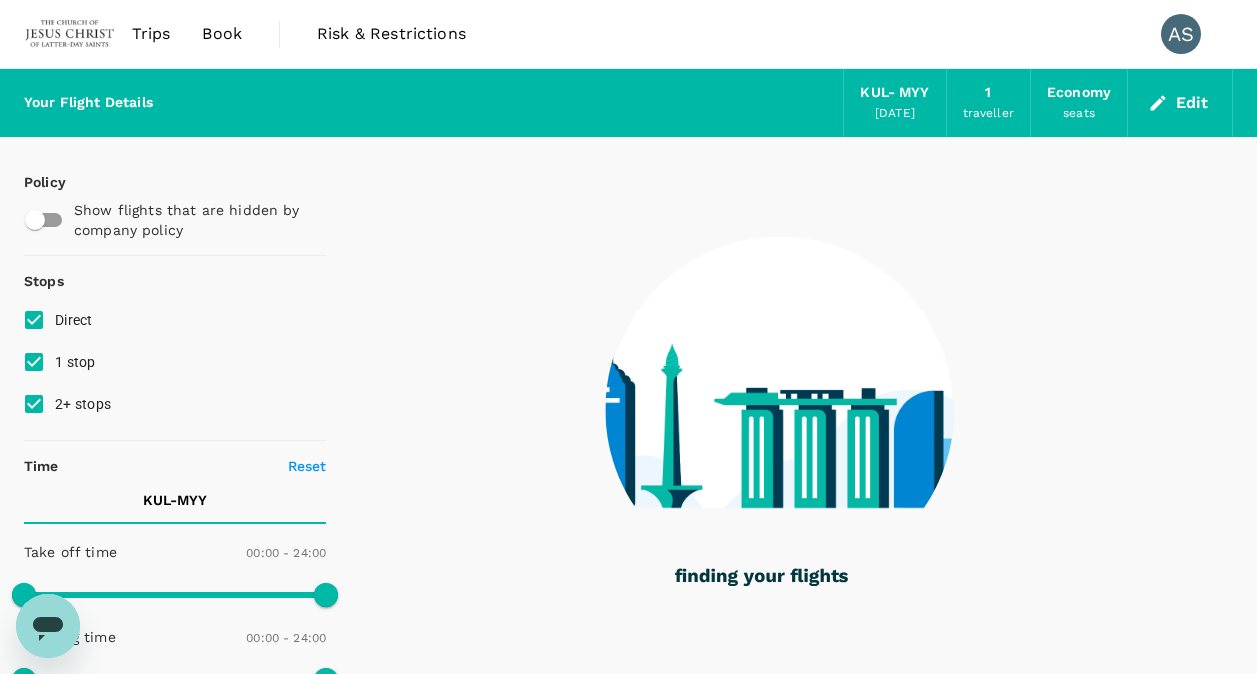 type on "485" 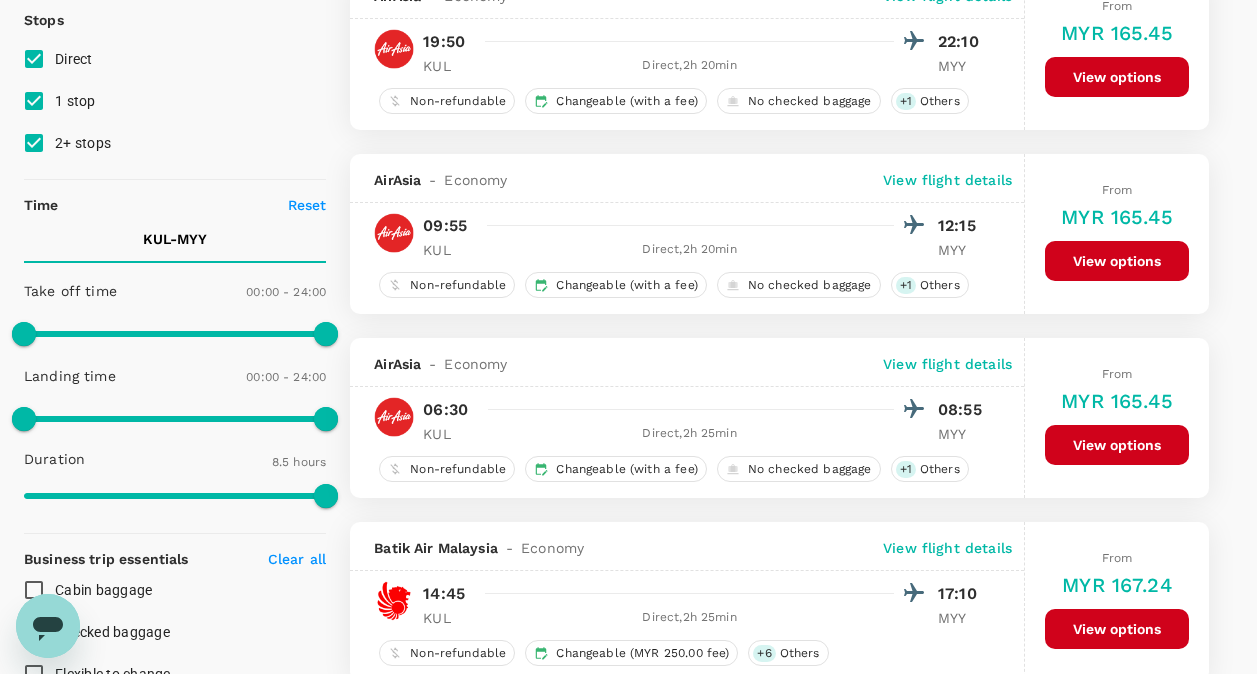 scroll, scrollTop: 300, scrollLeft: 0, axis: vertical 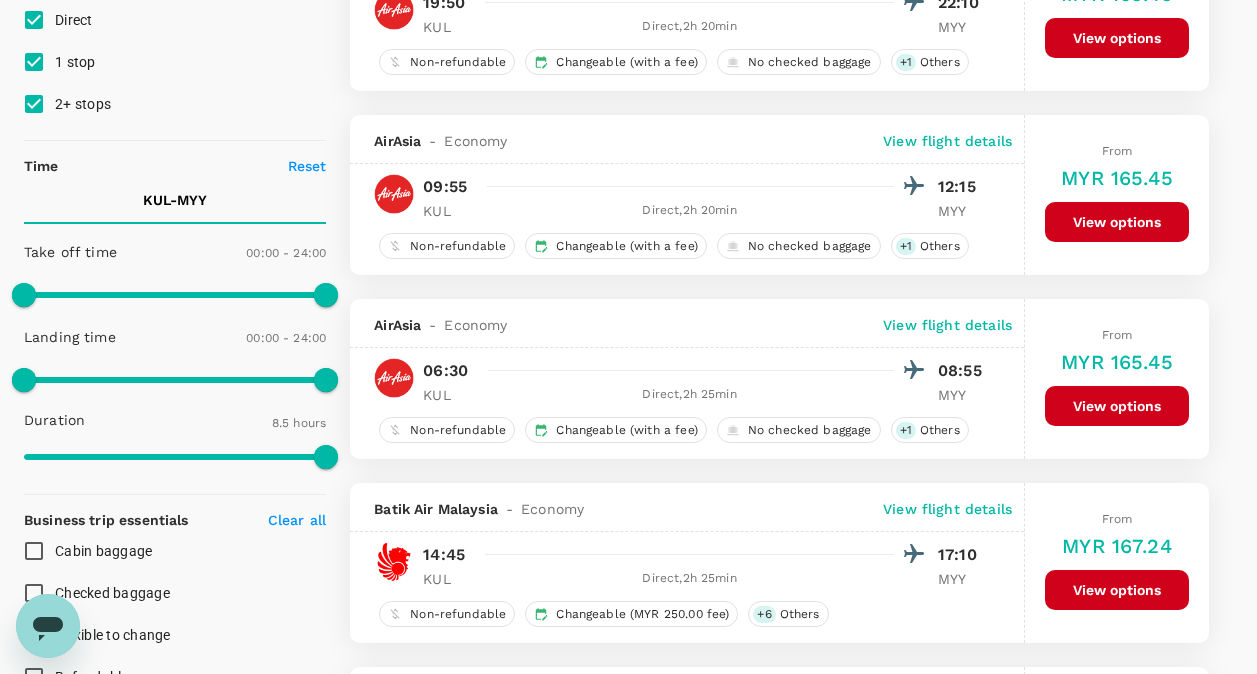 type on "1060" 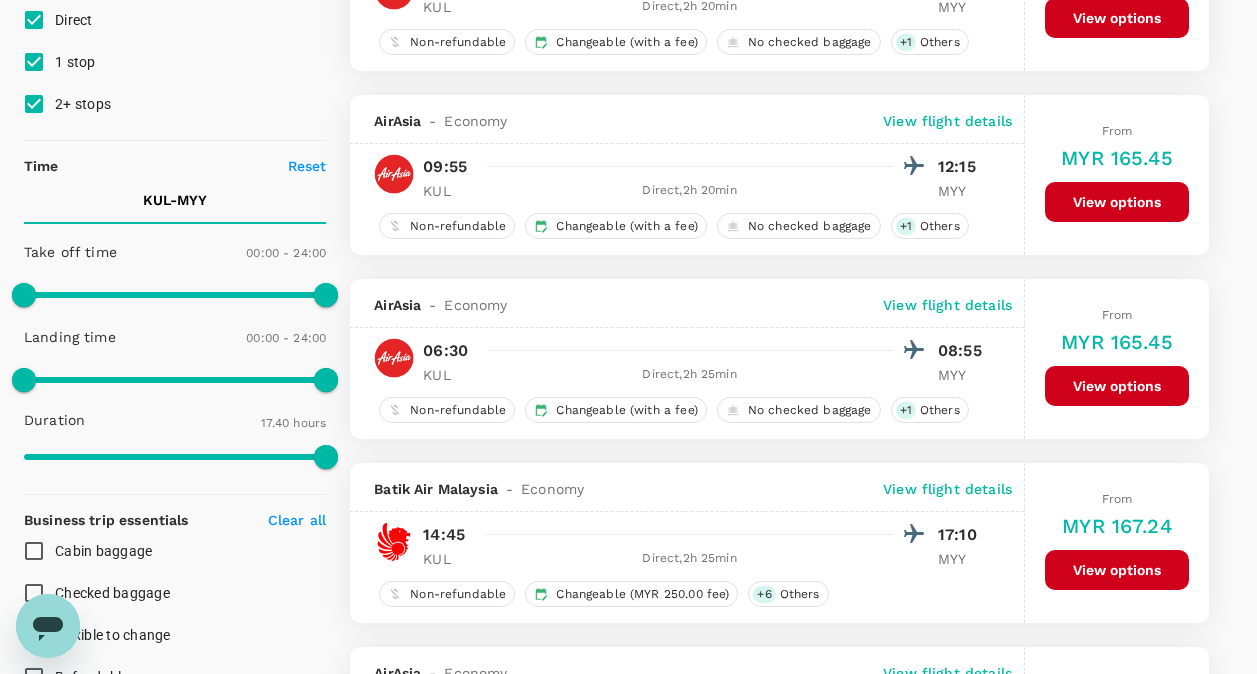 scroll, scrollTop: 200, scrollLeft: 0, axis: vertical 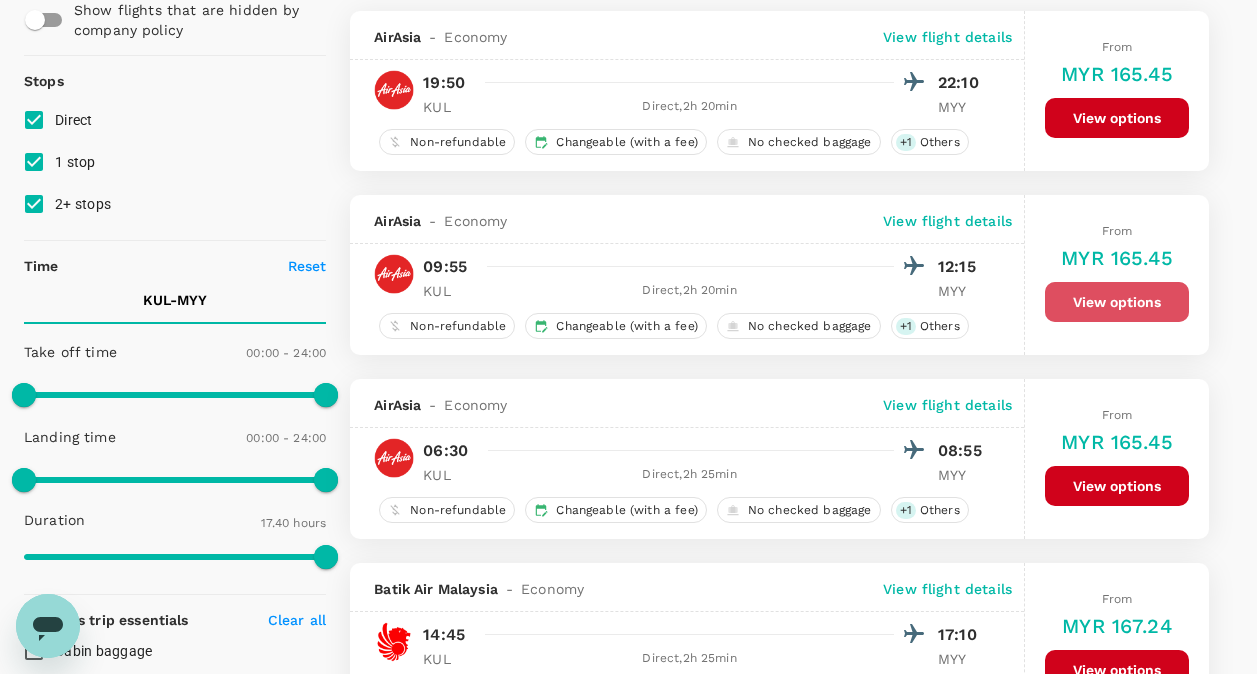 click on "View options" at bounding box center [1117, 302] 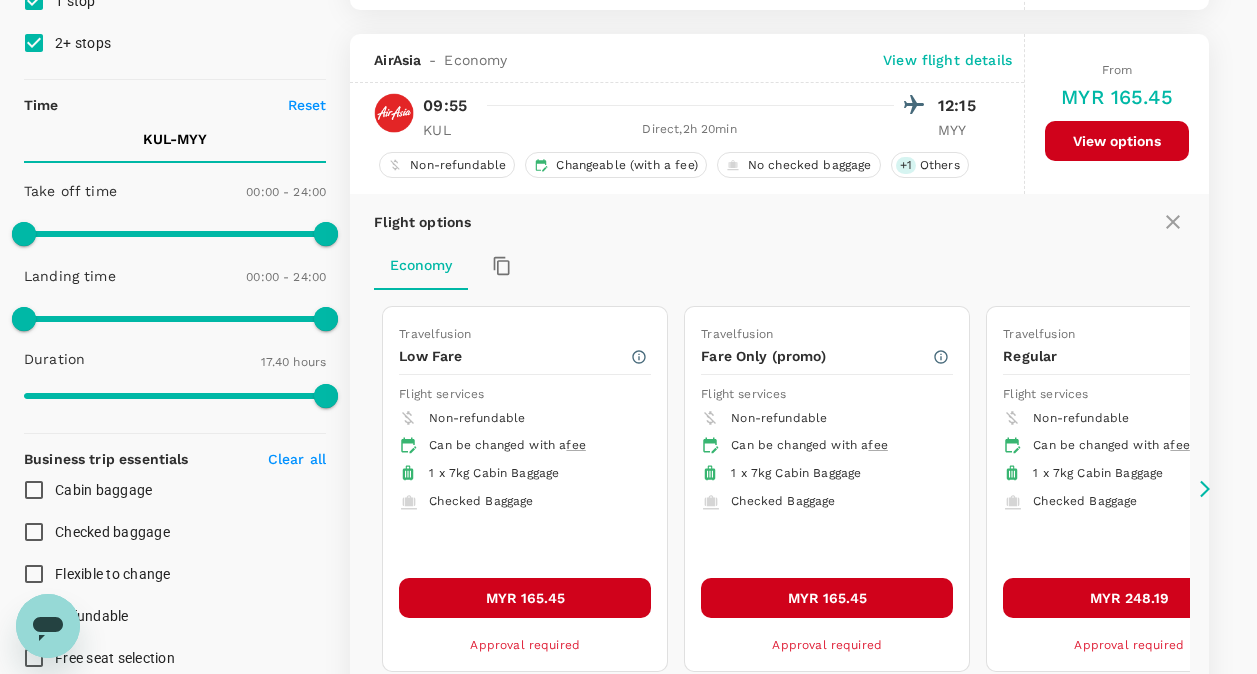 scroll, scrollTop: 395, scrollLeft: 0, axis: vertical 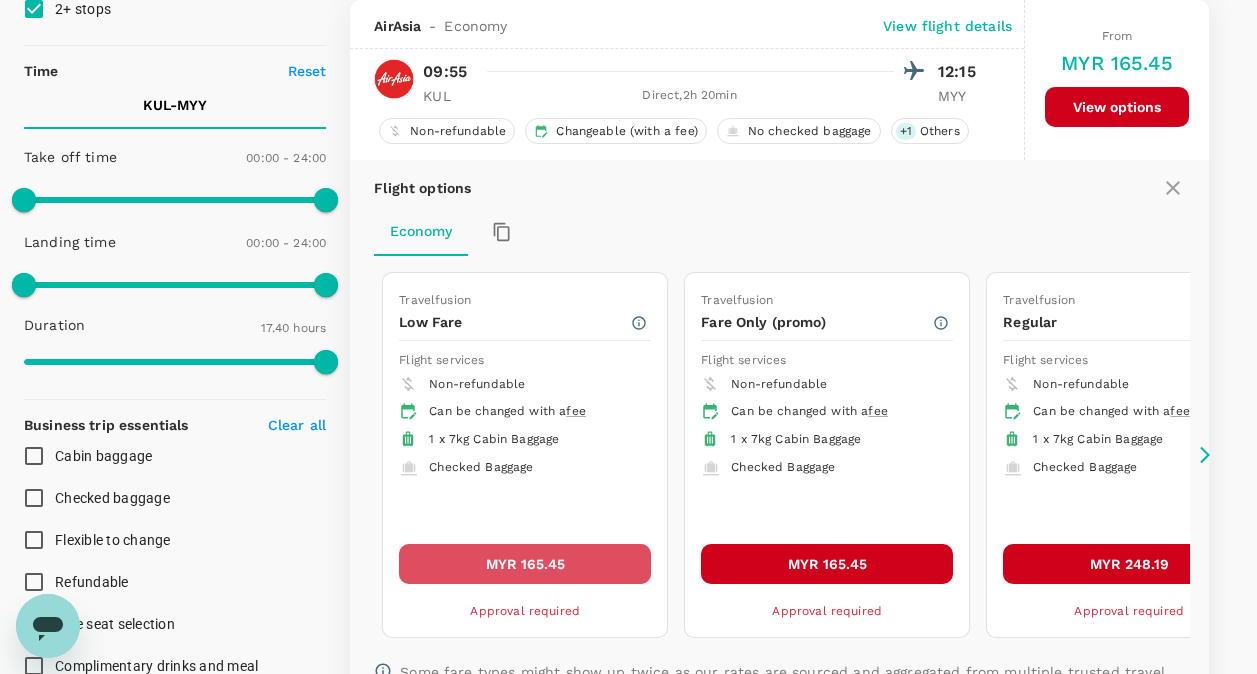 click on "MYR 165.45" at bounding box center (525, 564) 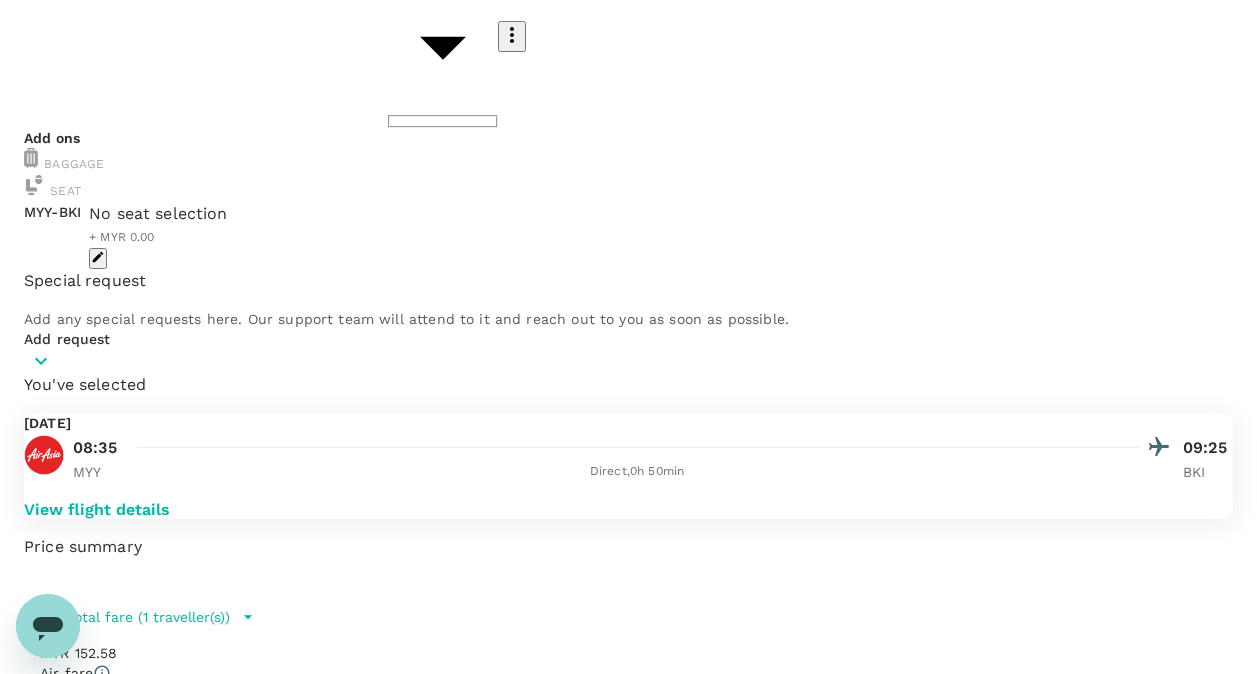 scroll, scrollTop: 0, scrollLeft: 0, axis: both 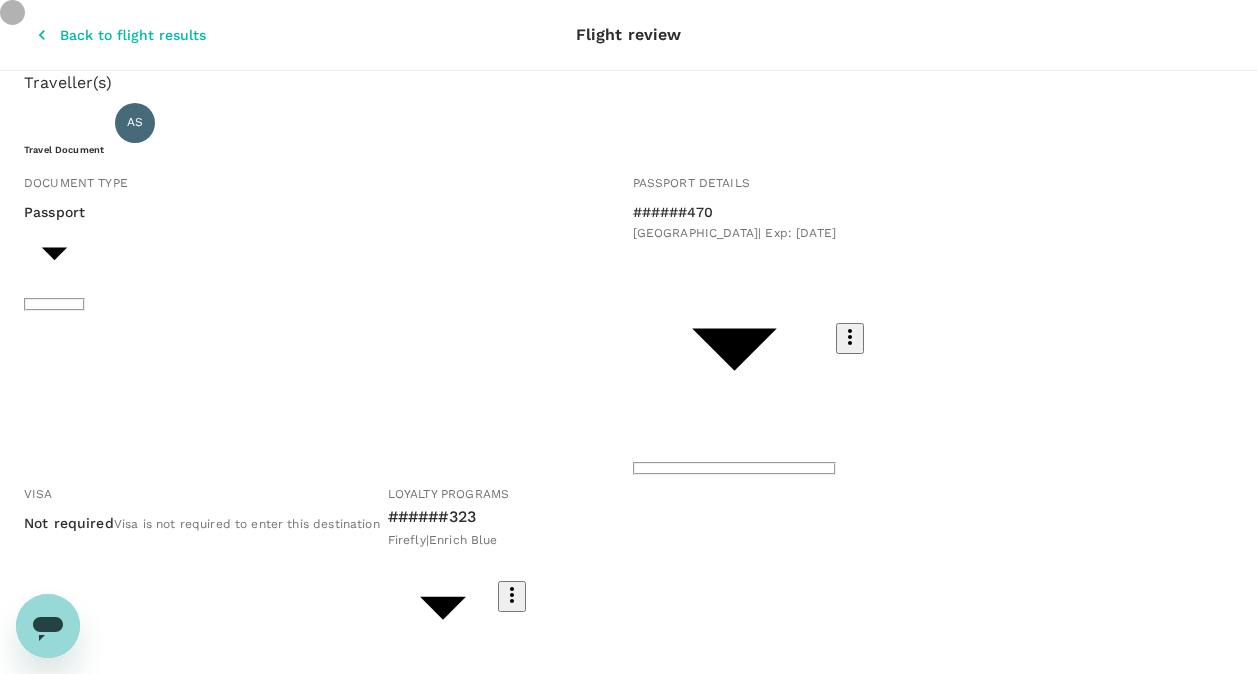 click 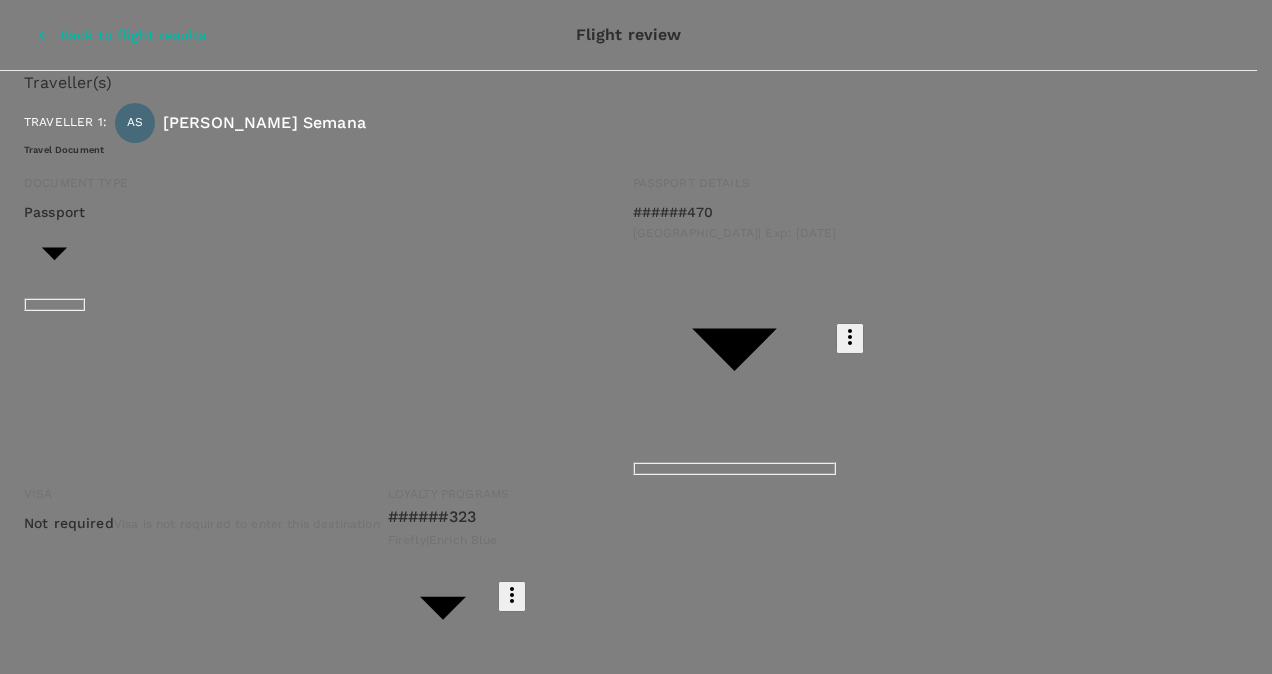 click 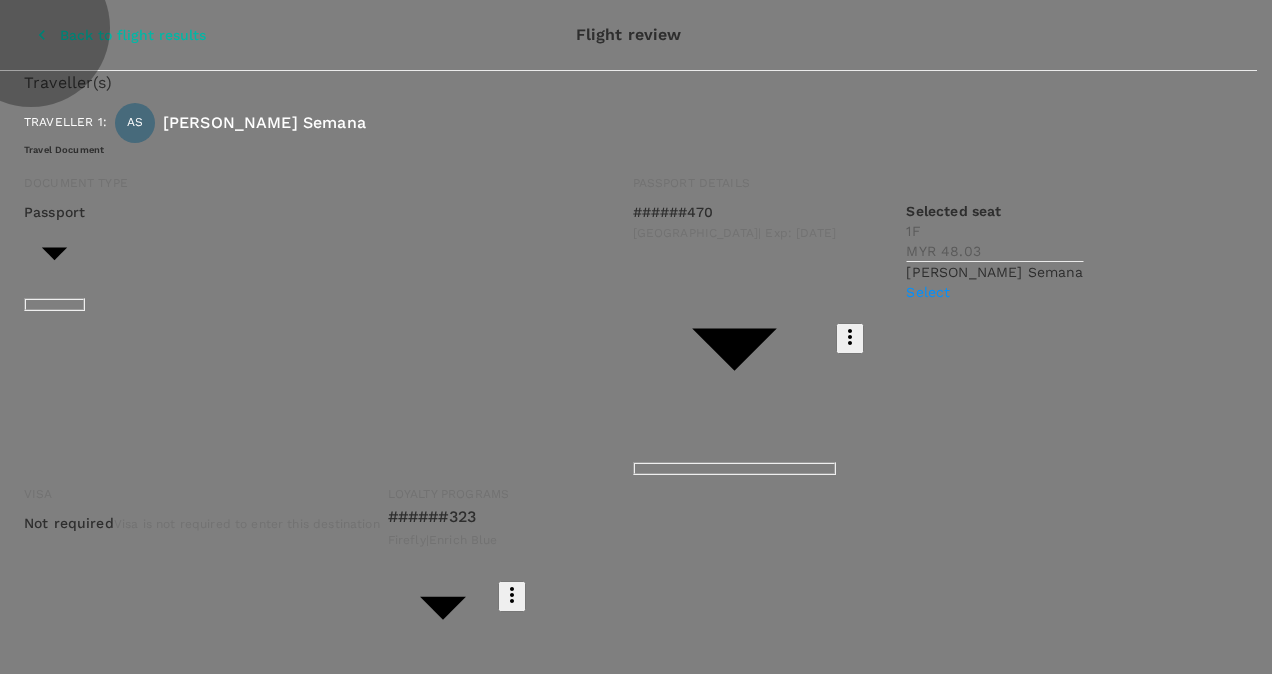 click on "Finish" at bounding box center [36, 2705] 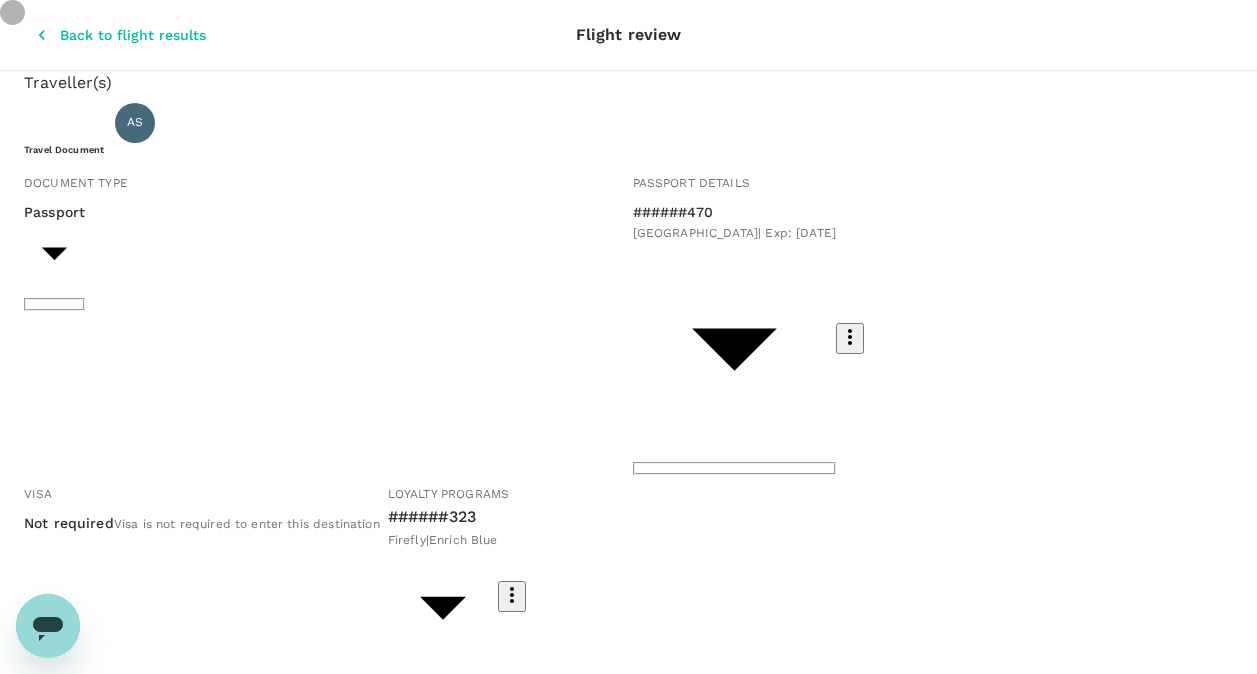 click 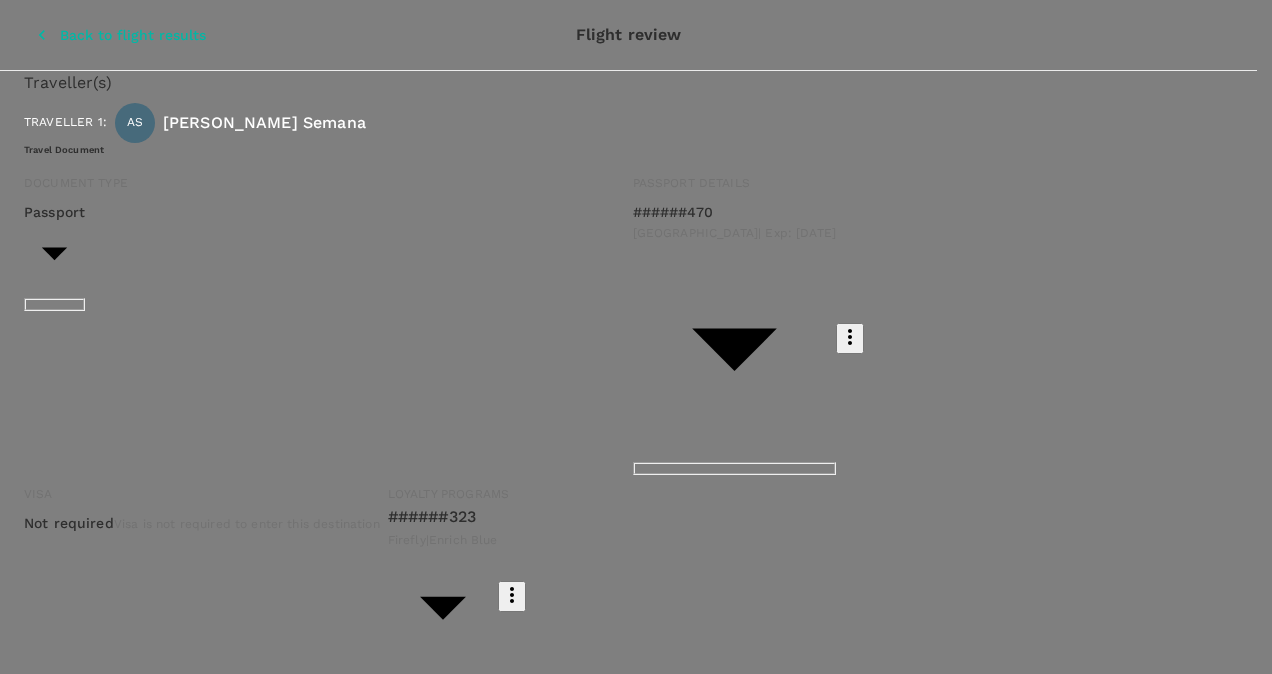 click 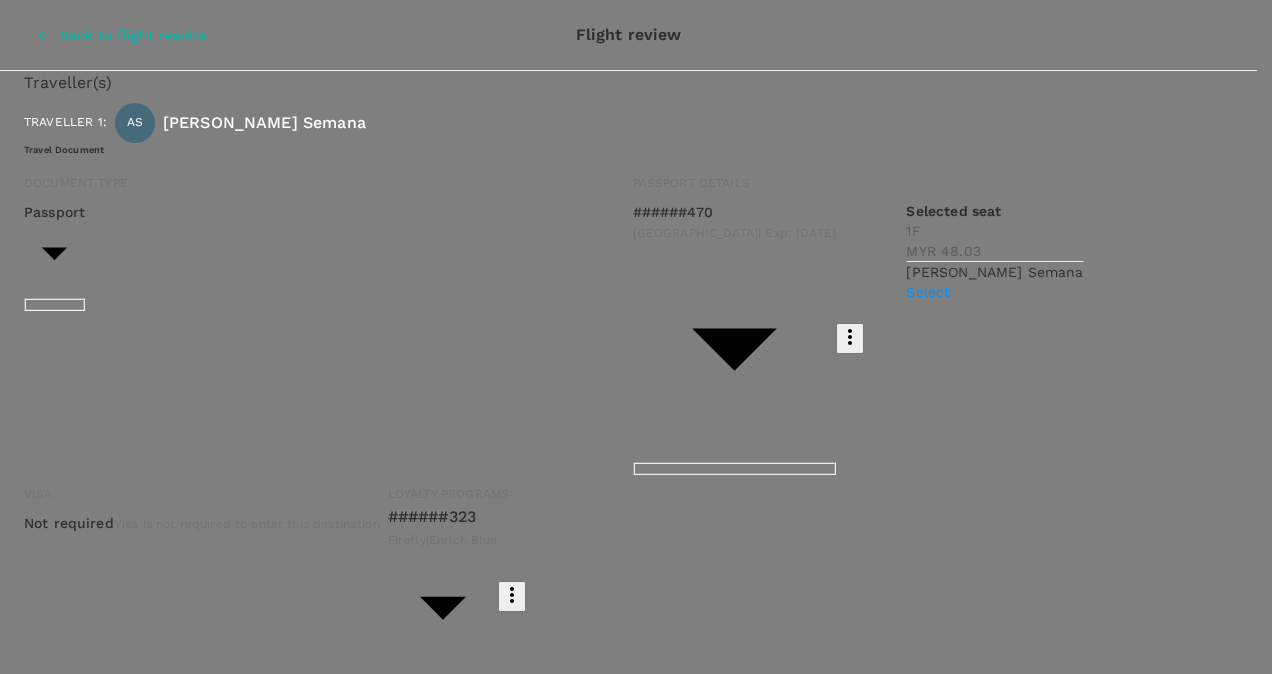 click on "Select" at bounding box center (994, 292) 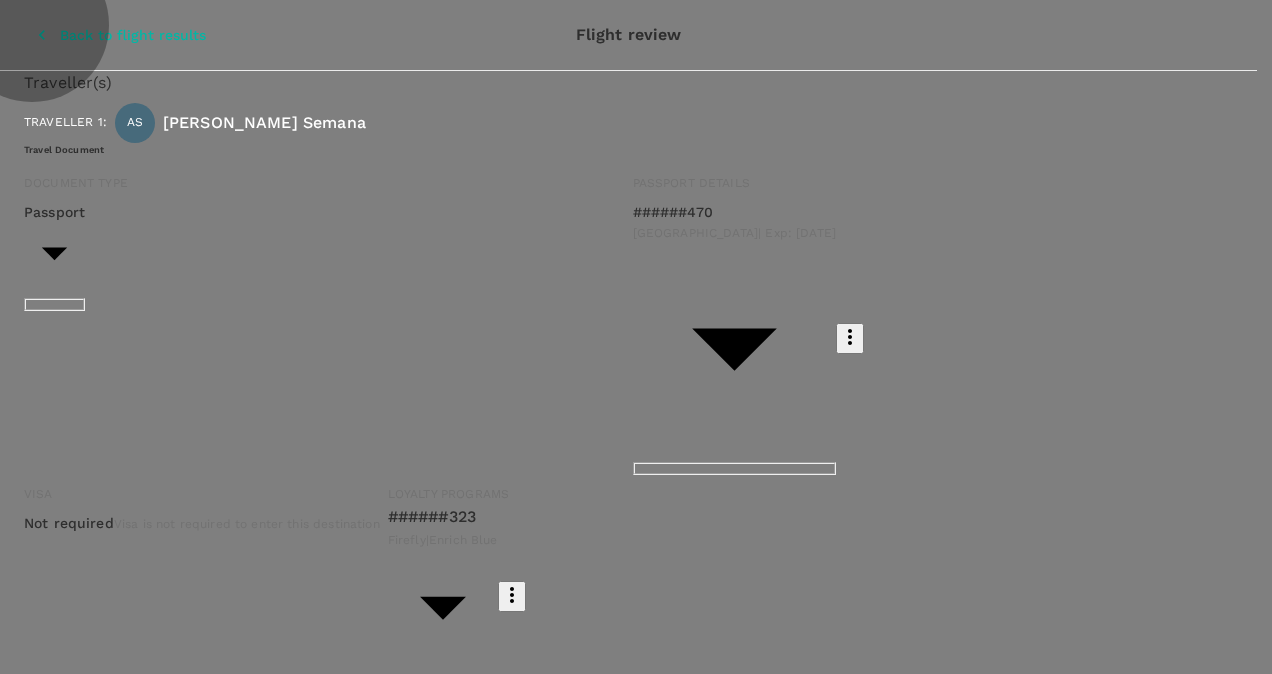 click on "Finish" at bounding box center (36, 2724) 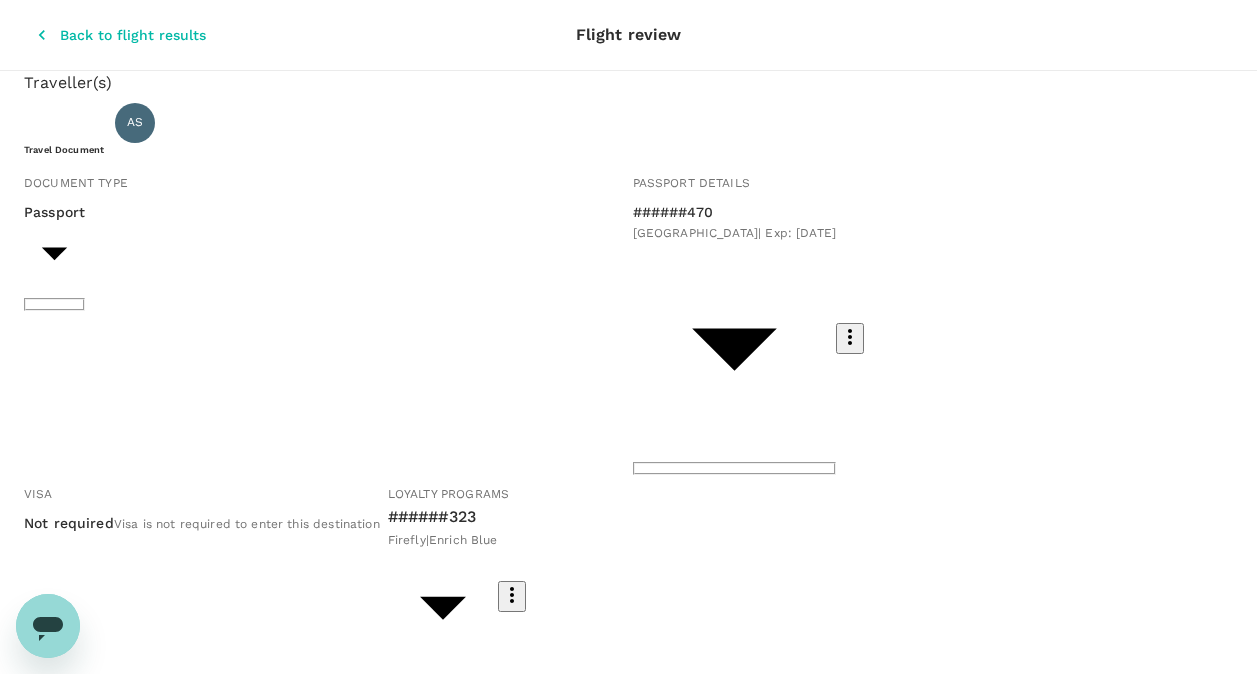 drag, startPoint x: 1164, startPoint y: 490, endPoint x: 1207, endPoint y: 490, distance: 43 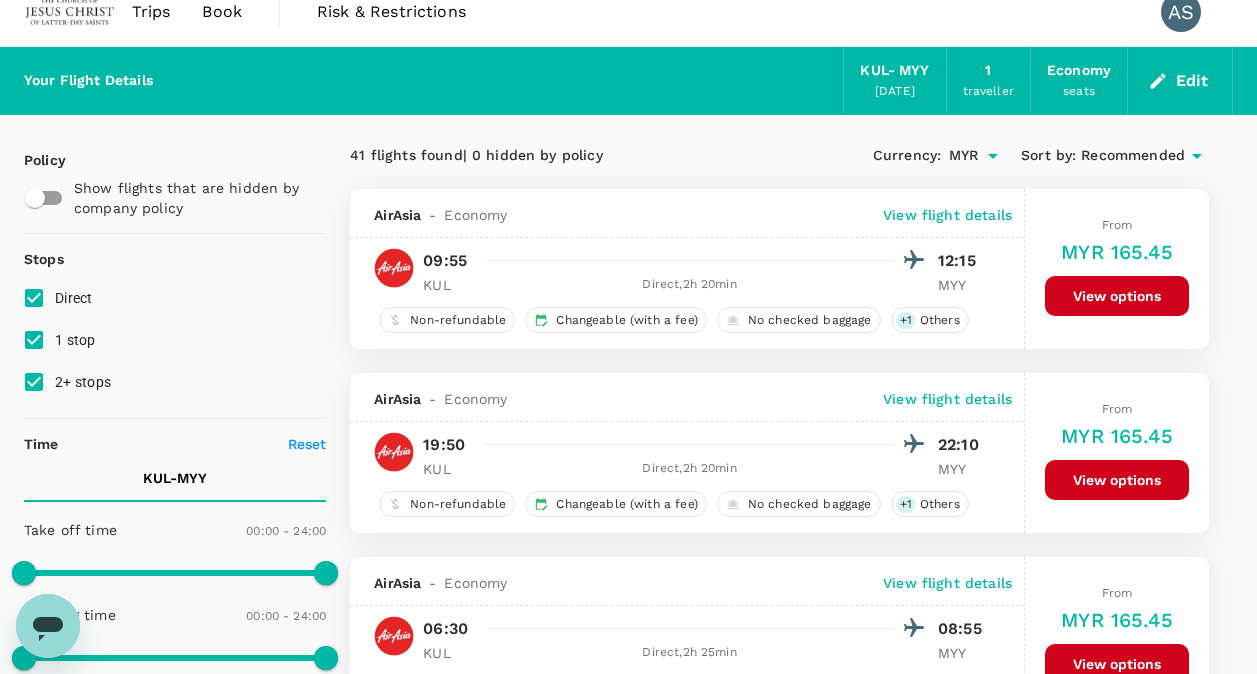 scroll, scrollTop: 0, scrollLeft: 0, axis: both 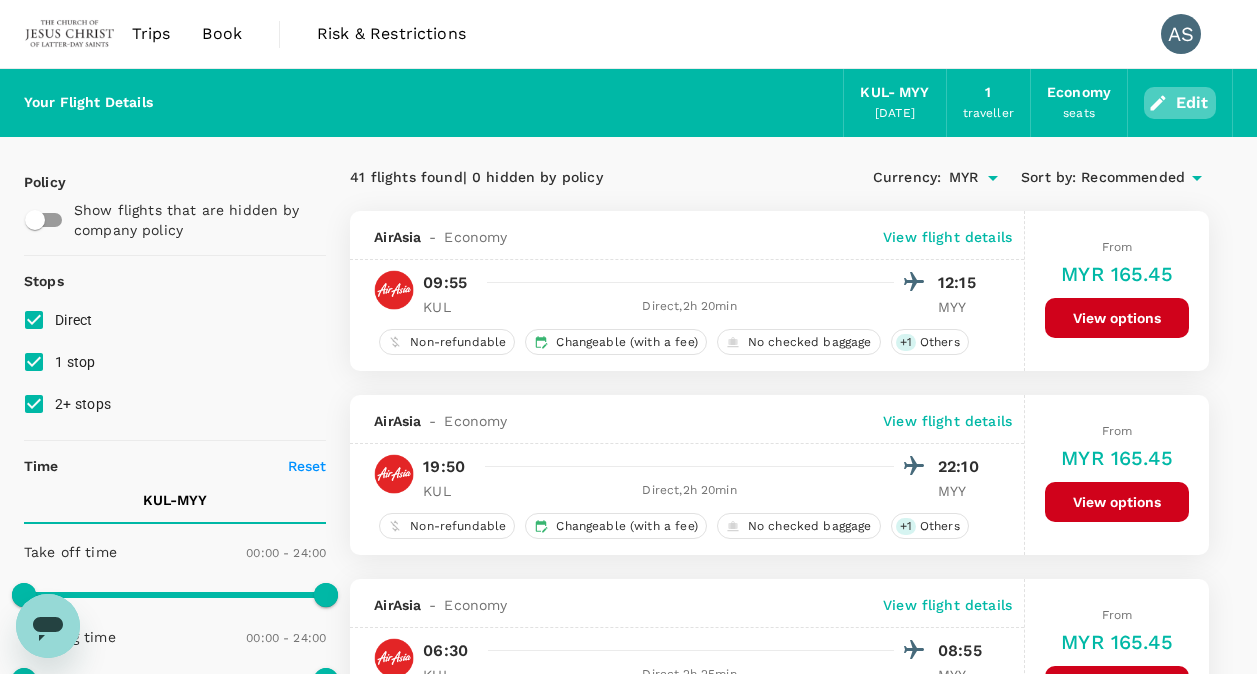 click on "Edit" at bounding box center [1180, 103] 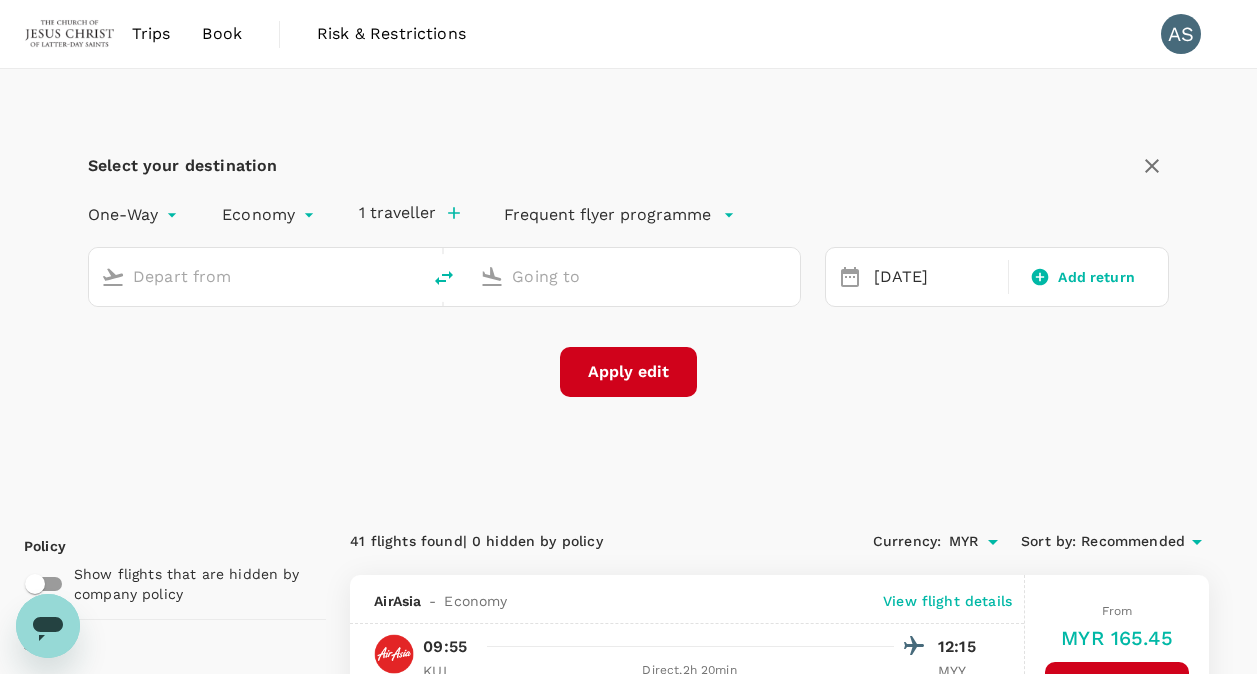 type on "Kuala Lumpur Intl ([GEOGRAPHIC_DATA])" 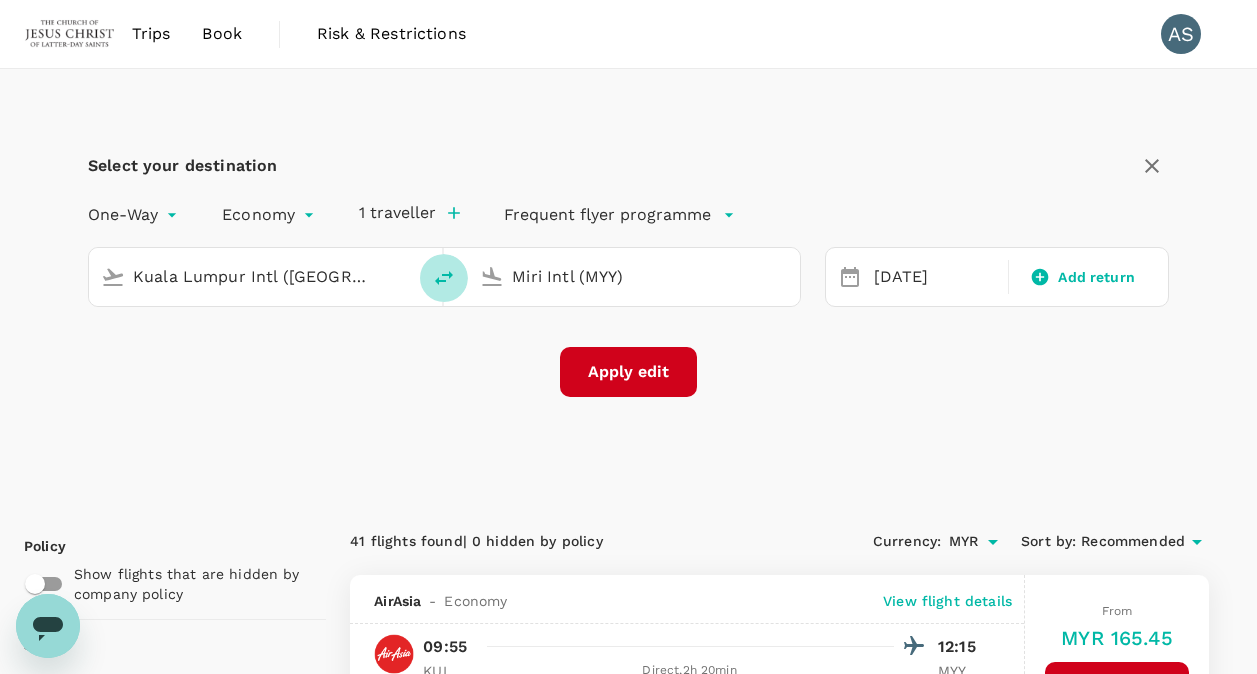 click 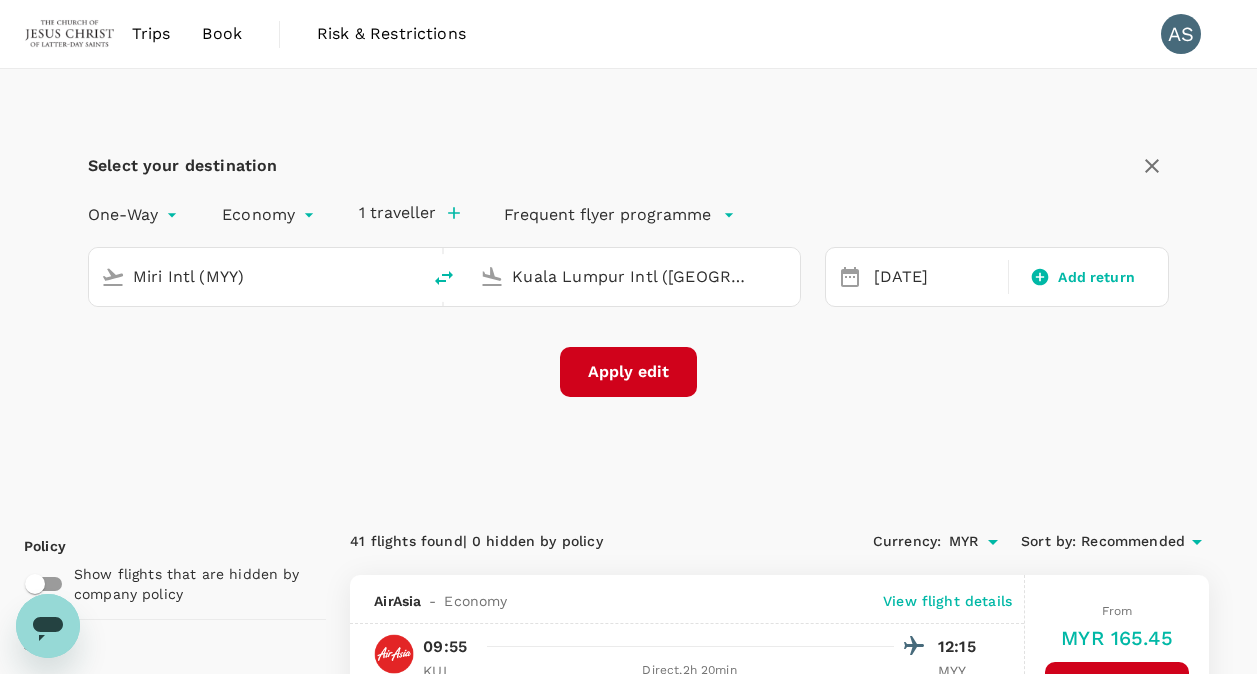 drag, startPoint x: 249, startPoint y: 276, endPoint x: 122, endPoint y: 273, distance: 127.03543 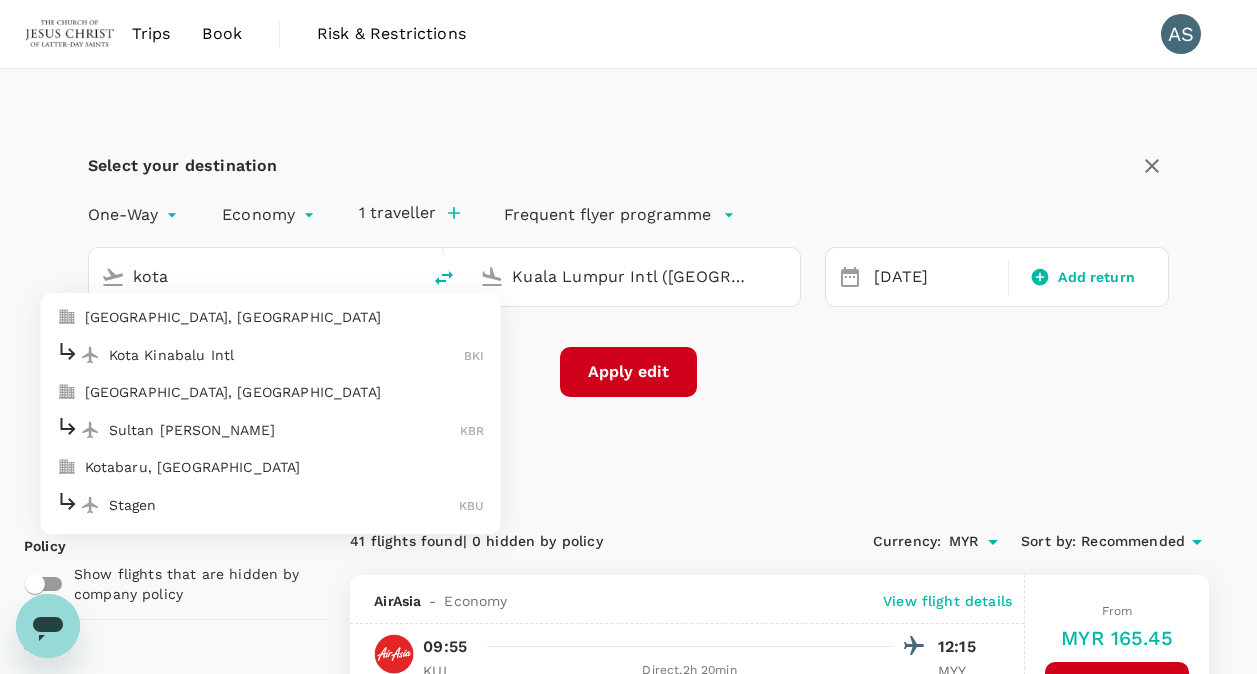 click on "Kota Kinabalu Intl" at bounding box center [287, 355] 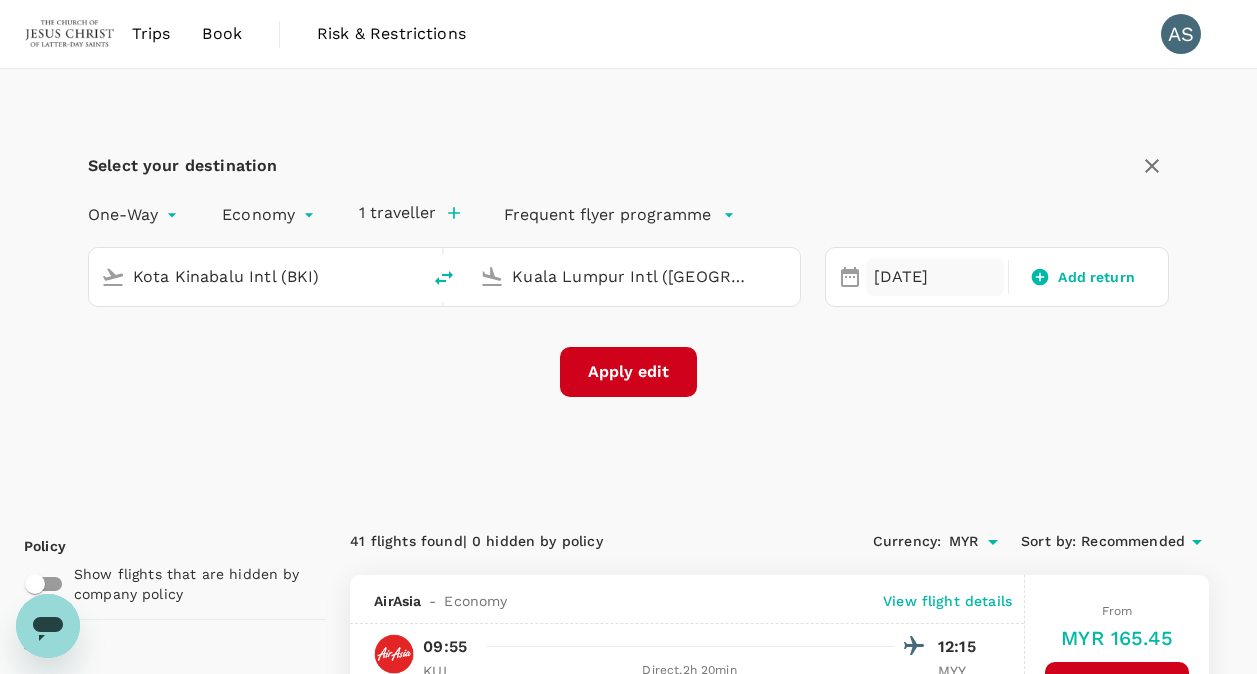click on "[DATE]" at bounding box center (935, 277) 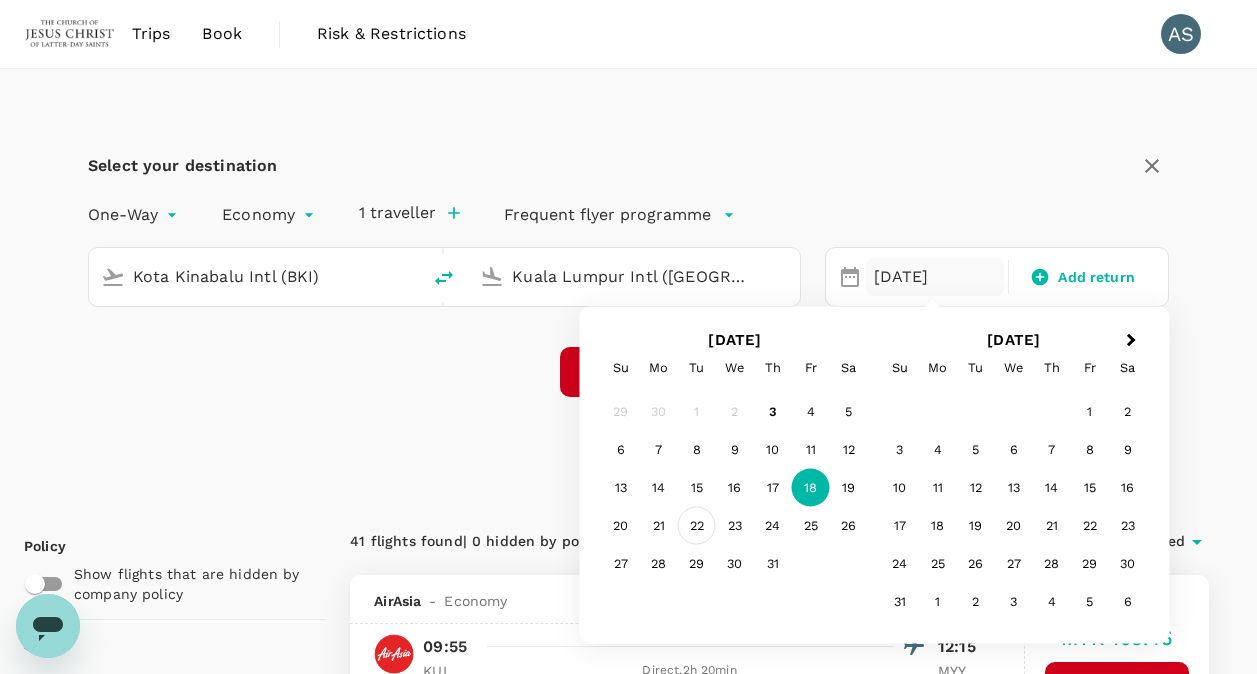 click on "22" at bounding box center (697, 526) 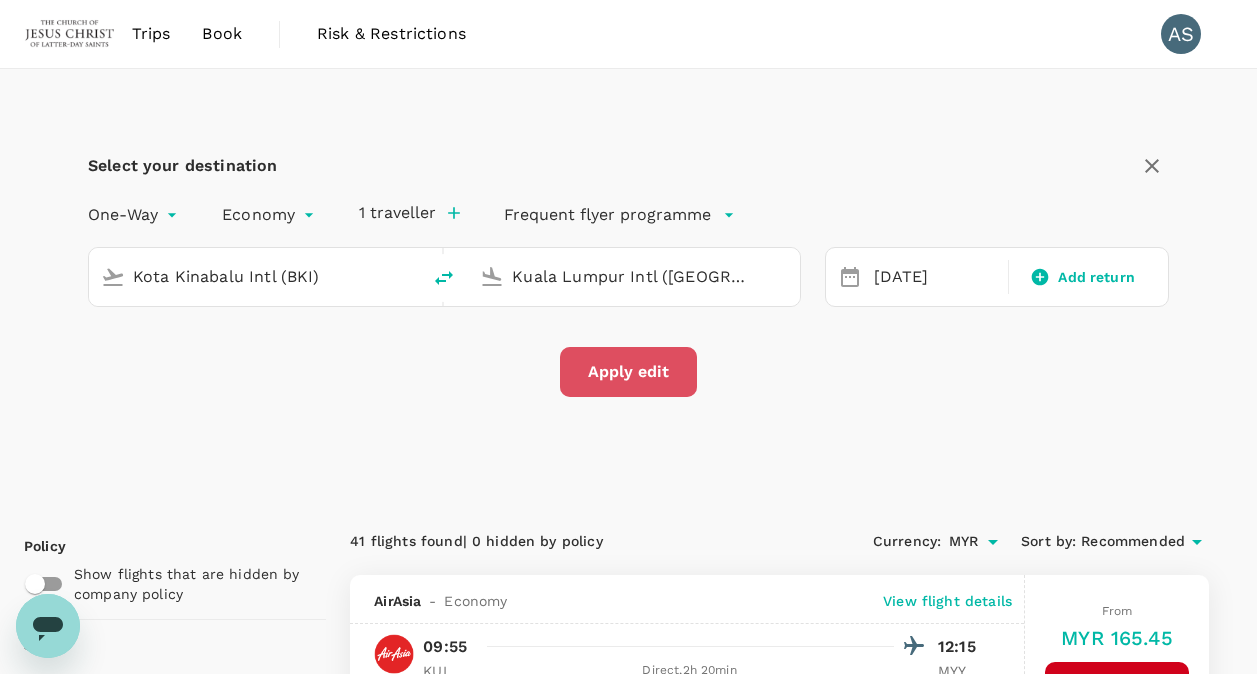 click on "Apply edit" at bounding box center [628, 372] 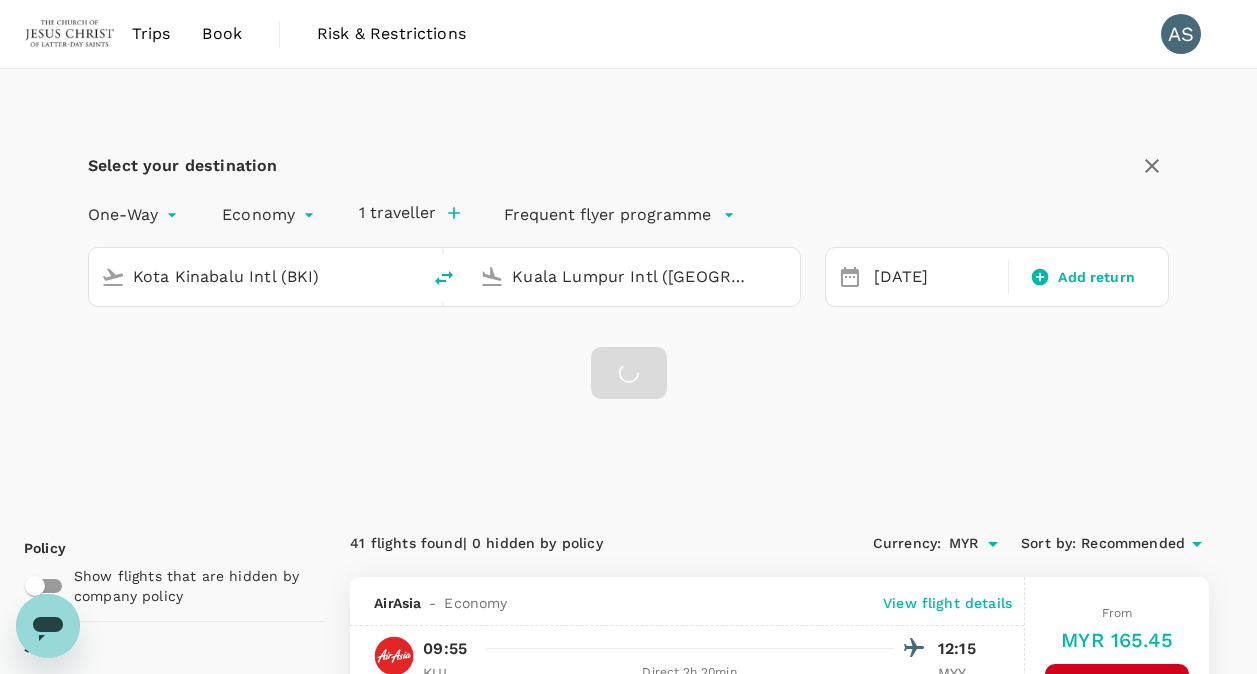 checkbox on "false" 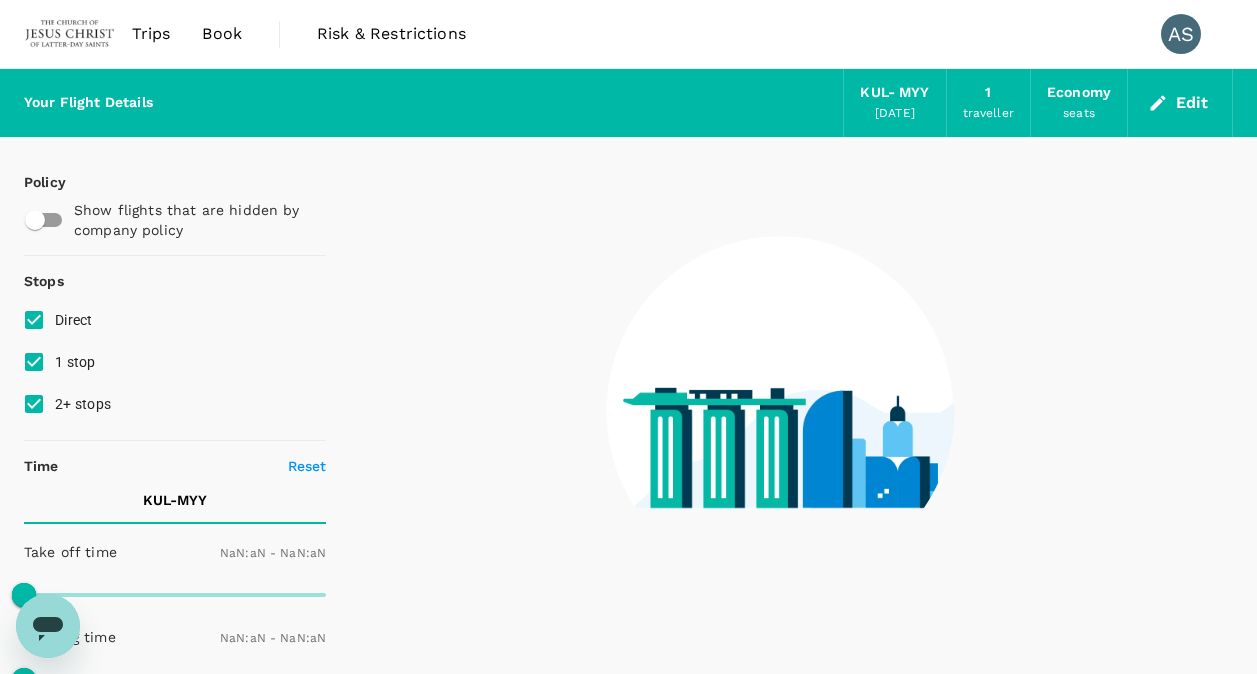 type on "1440" 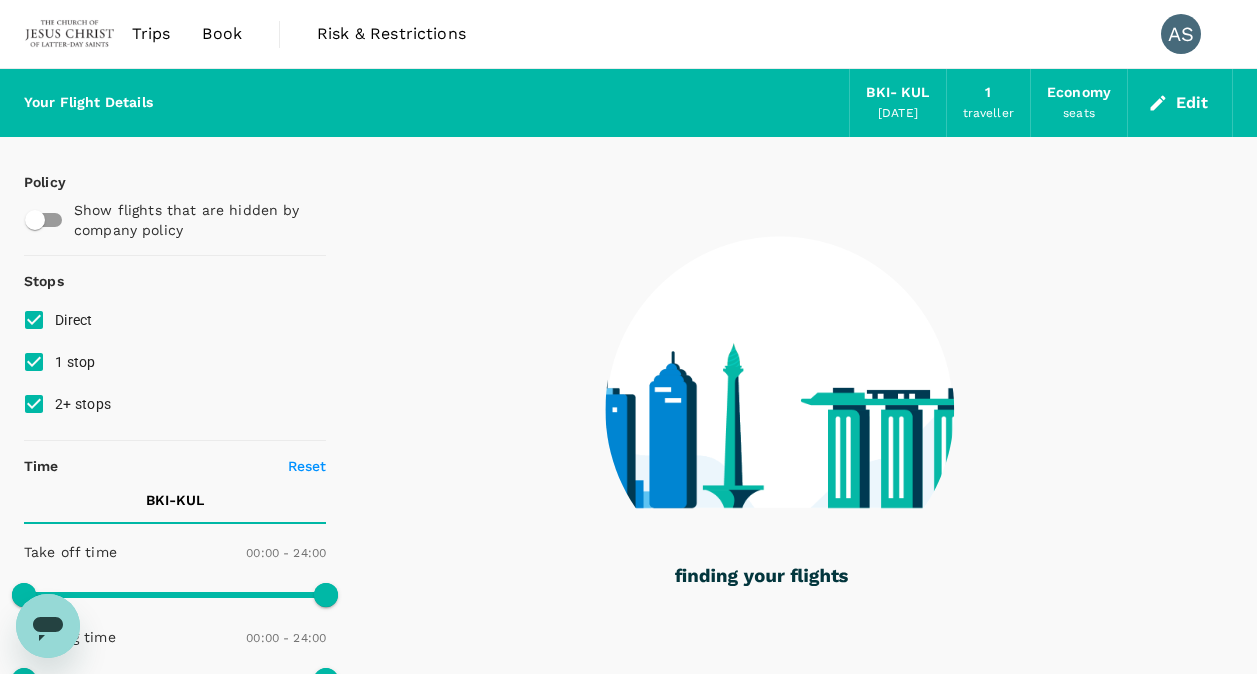 type on "1365" 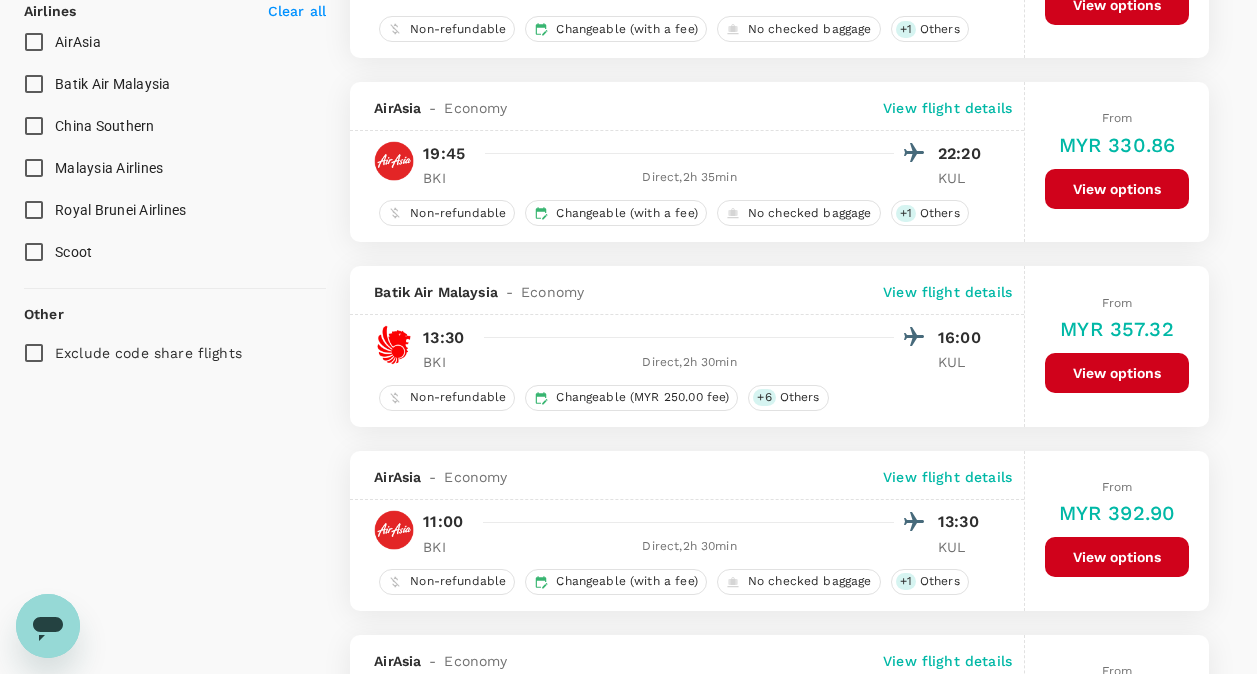 scroll, scrollTop: 1100, scrollLeft: 0, axis: vertical 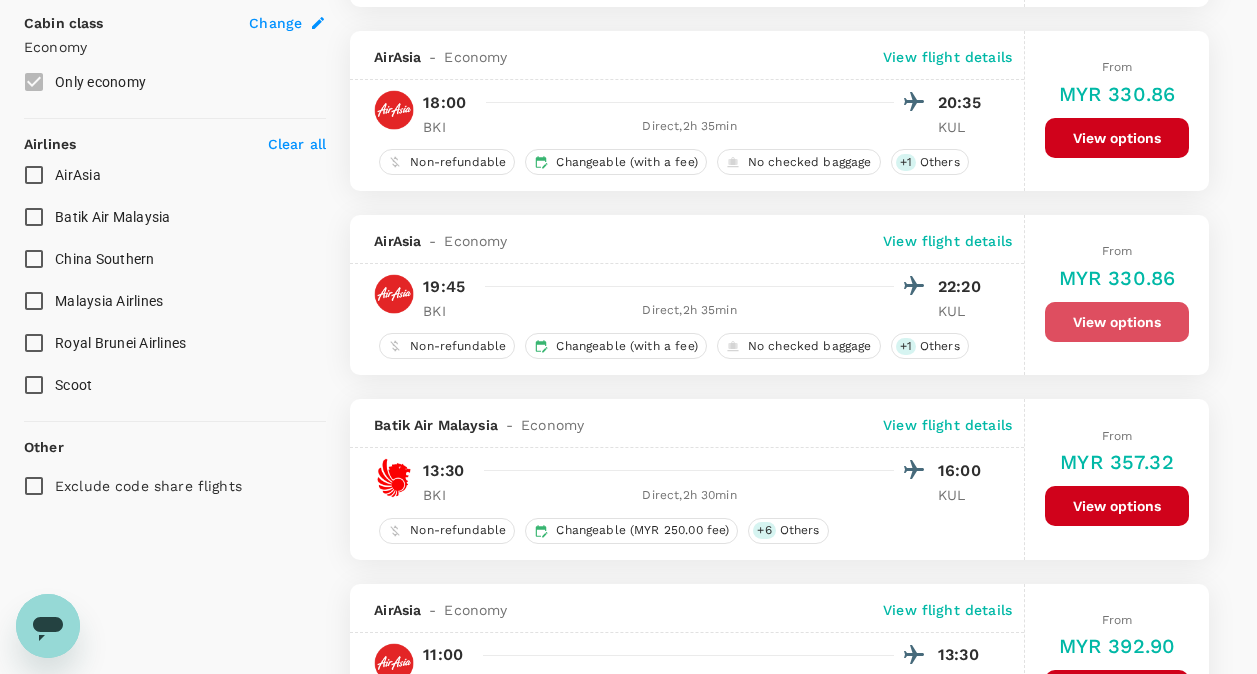 click on "View options" at bounding box center (1117, 322) 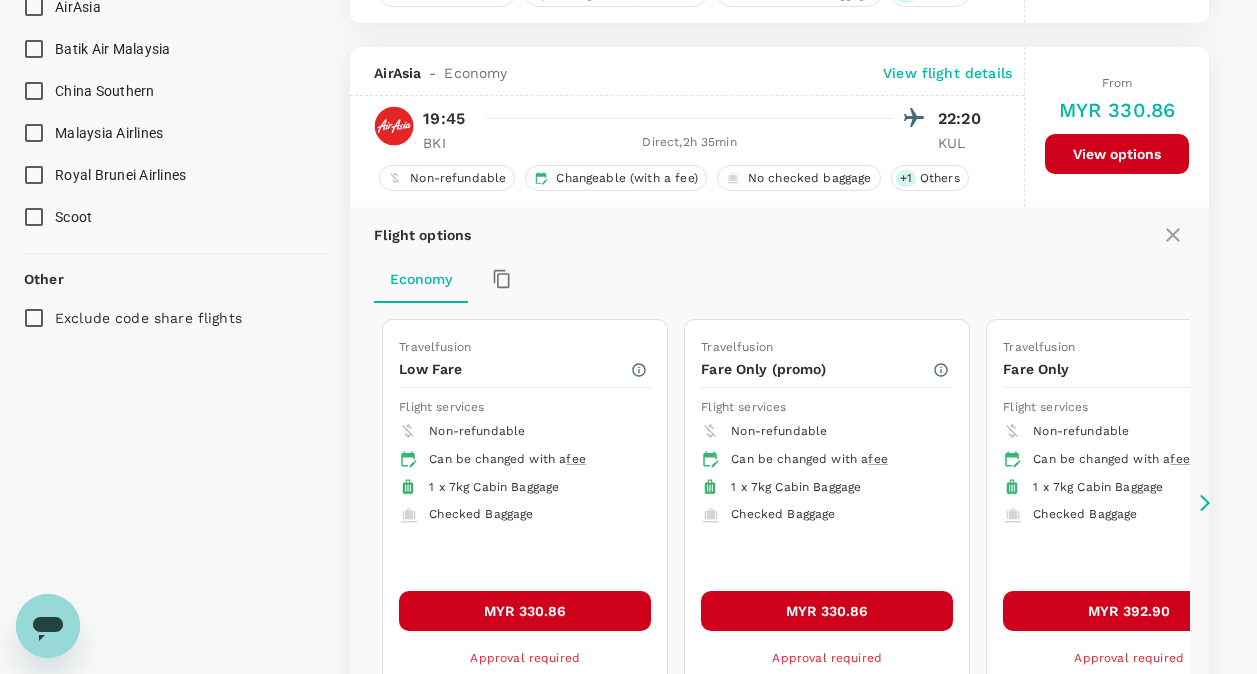 scroll, scrollTop: 1318, scrollLeft: 0, axis: vertical 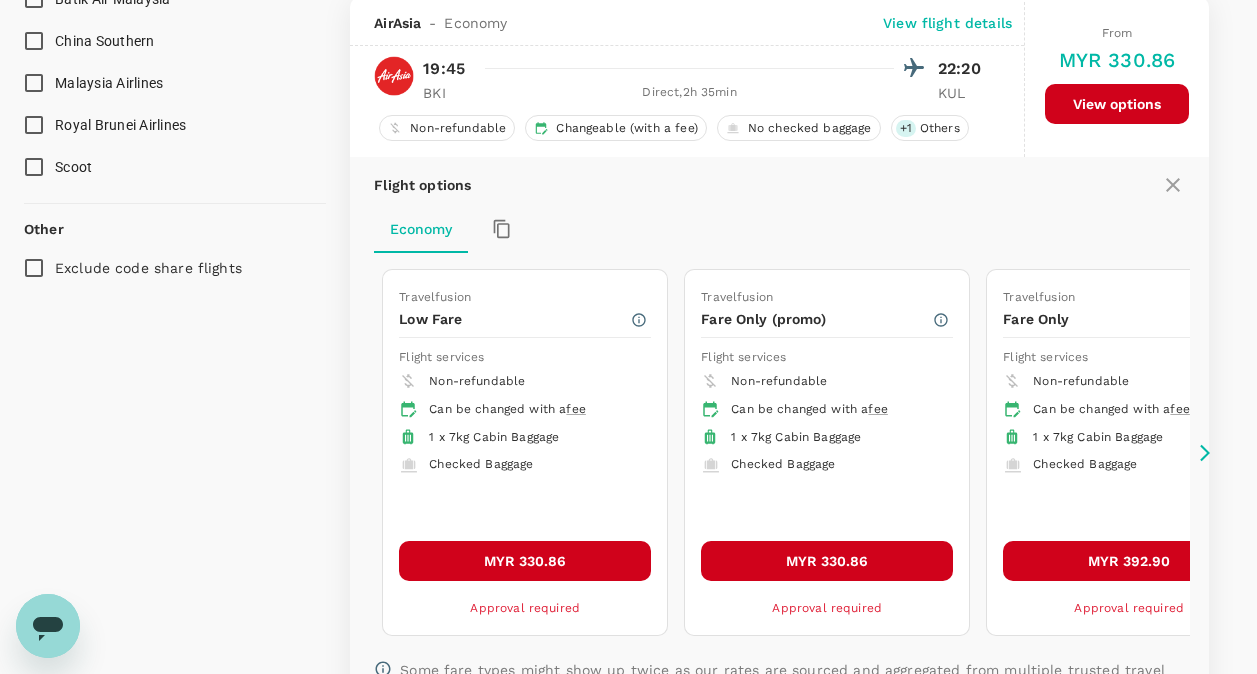 click on "MYR 330.86" at bounding box center [525, 561] 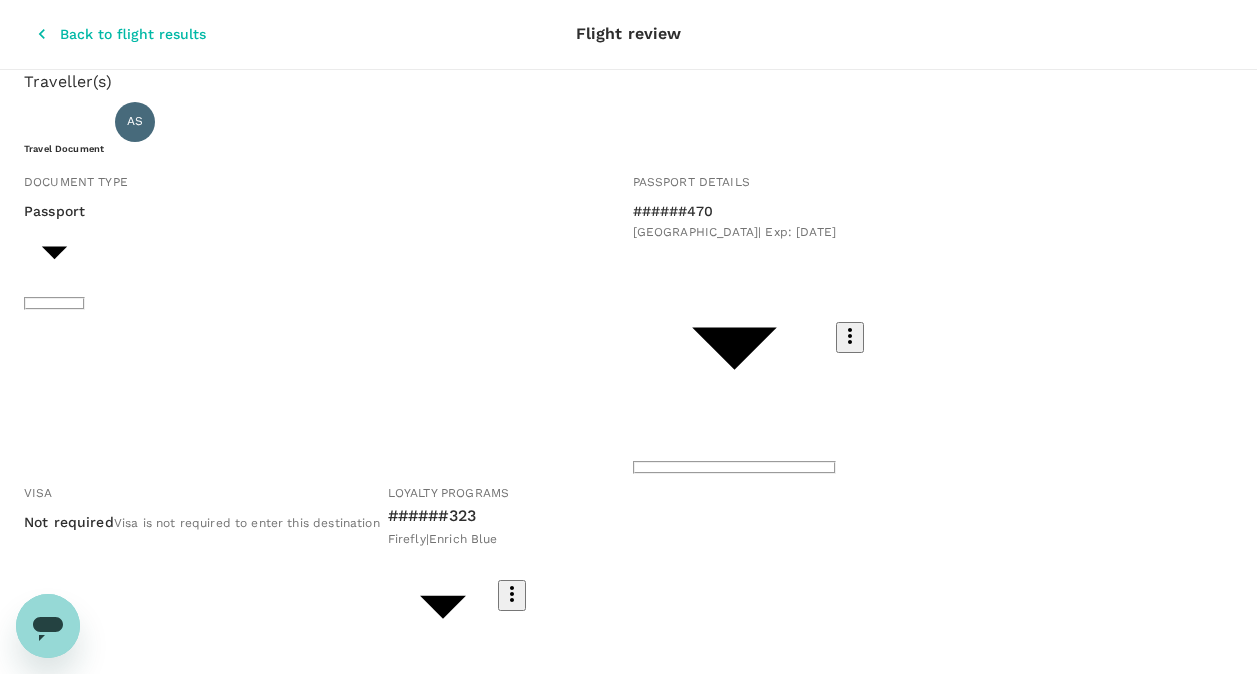 scroll, scrollTop: 0, scrollLeft: 0, axis: both 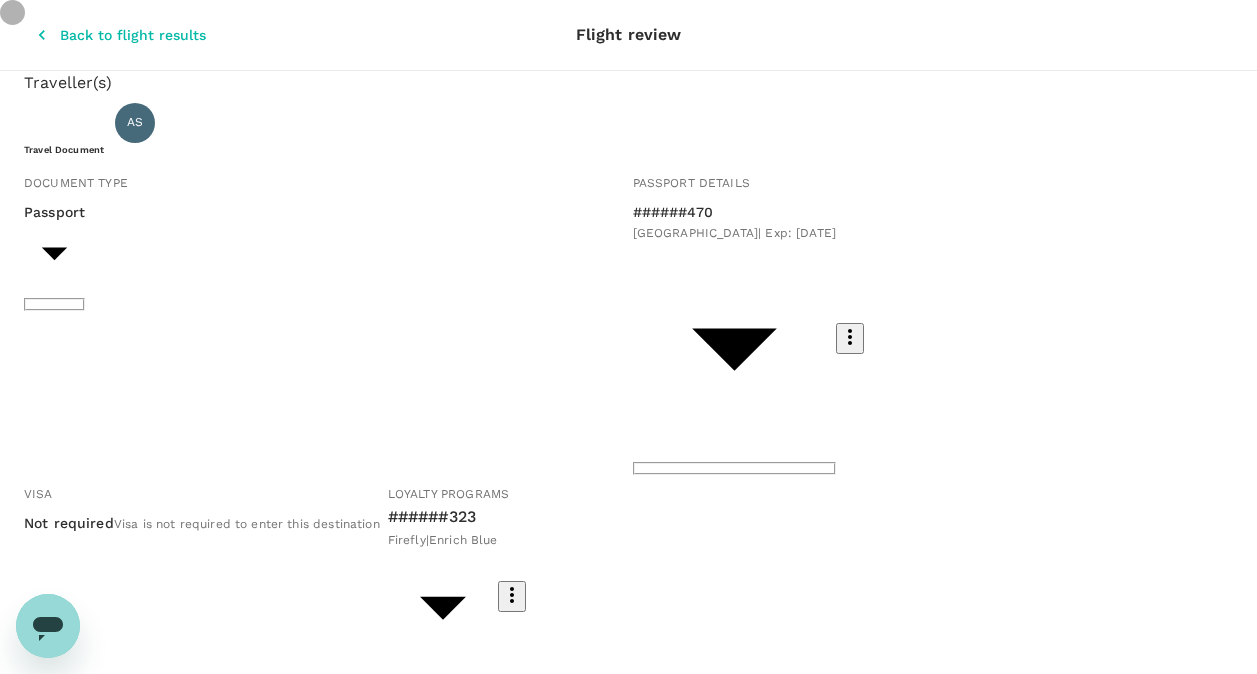 click 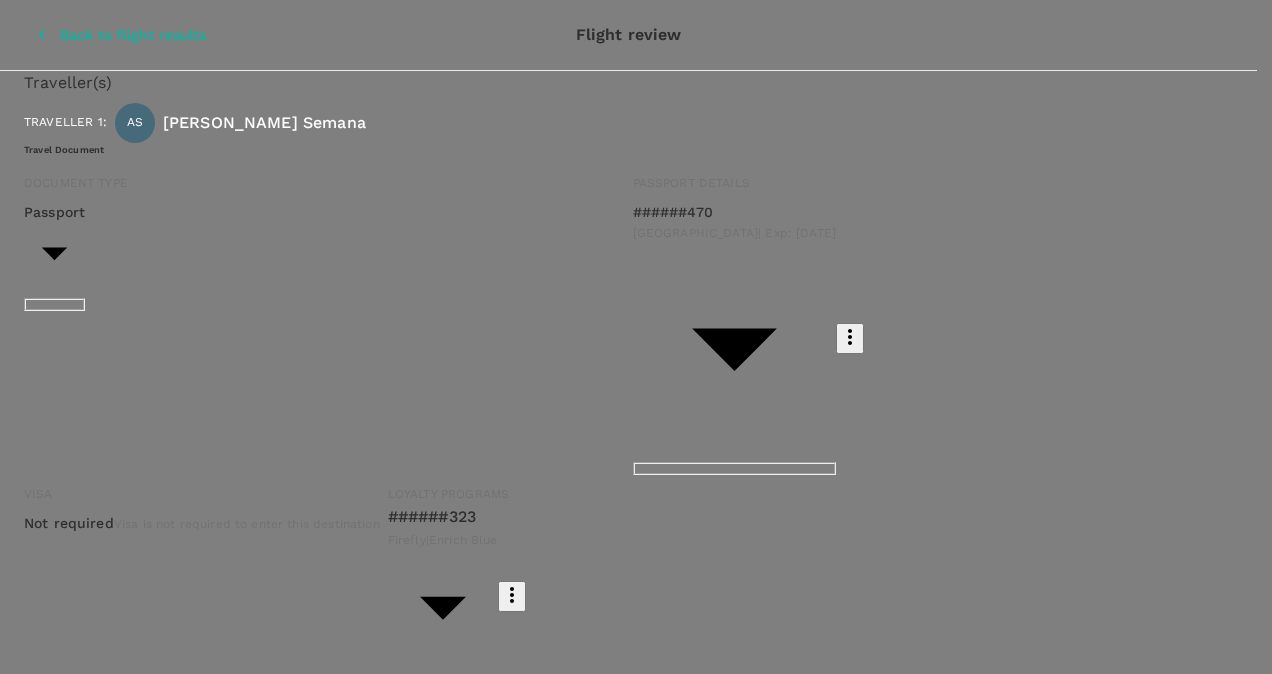 click 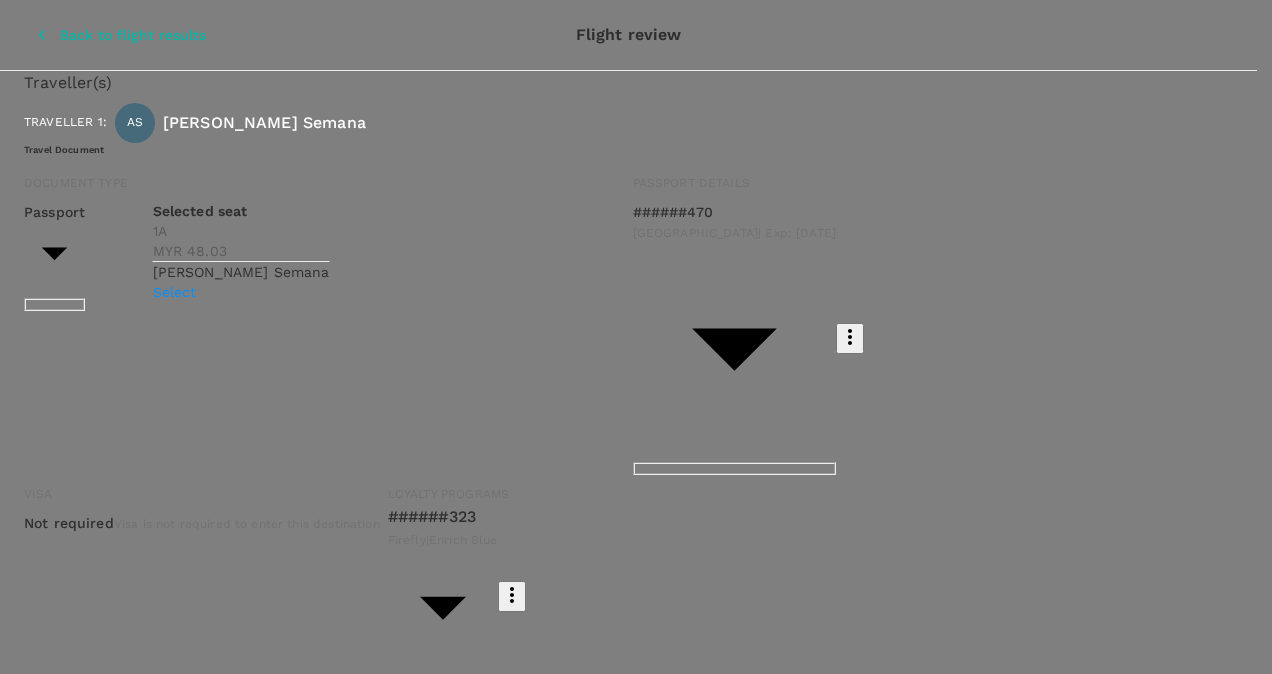click on "Select" at bounding box center [241, 292] 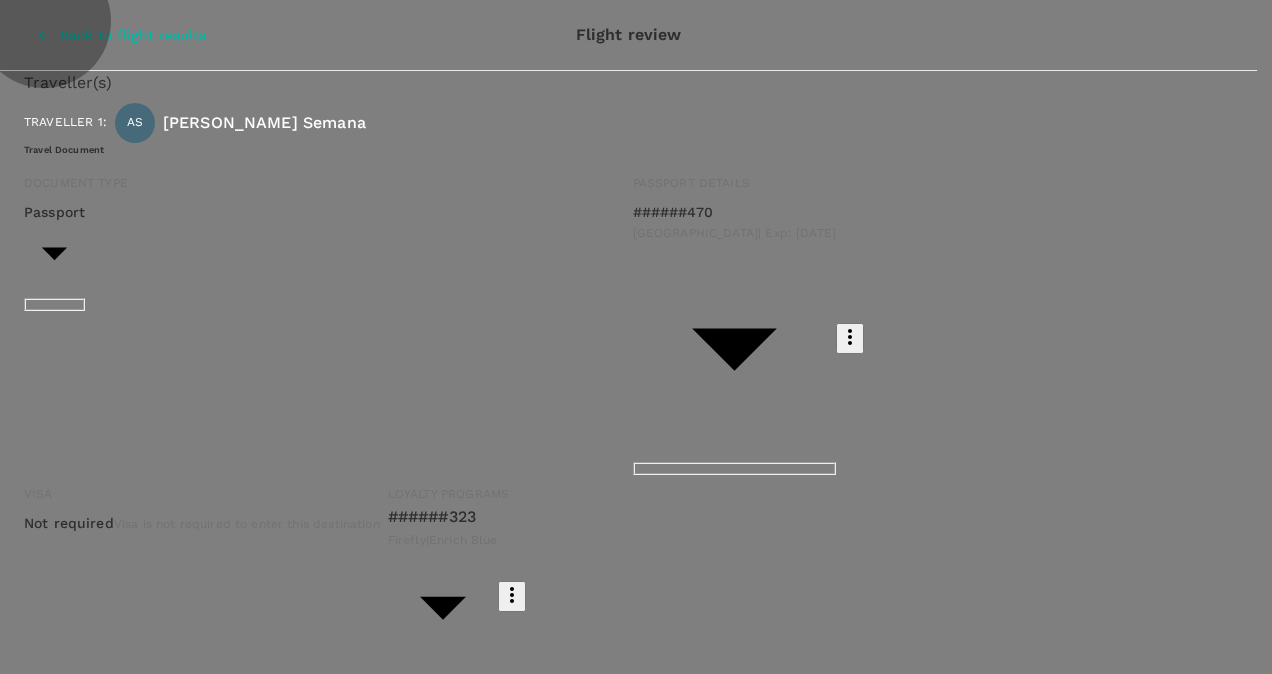 click on "Finish" at bounding box center [36, 2724] 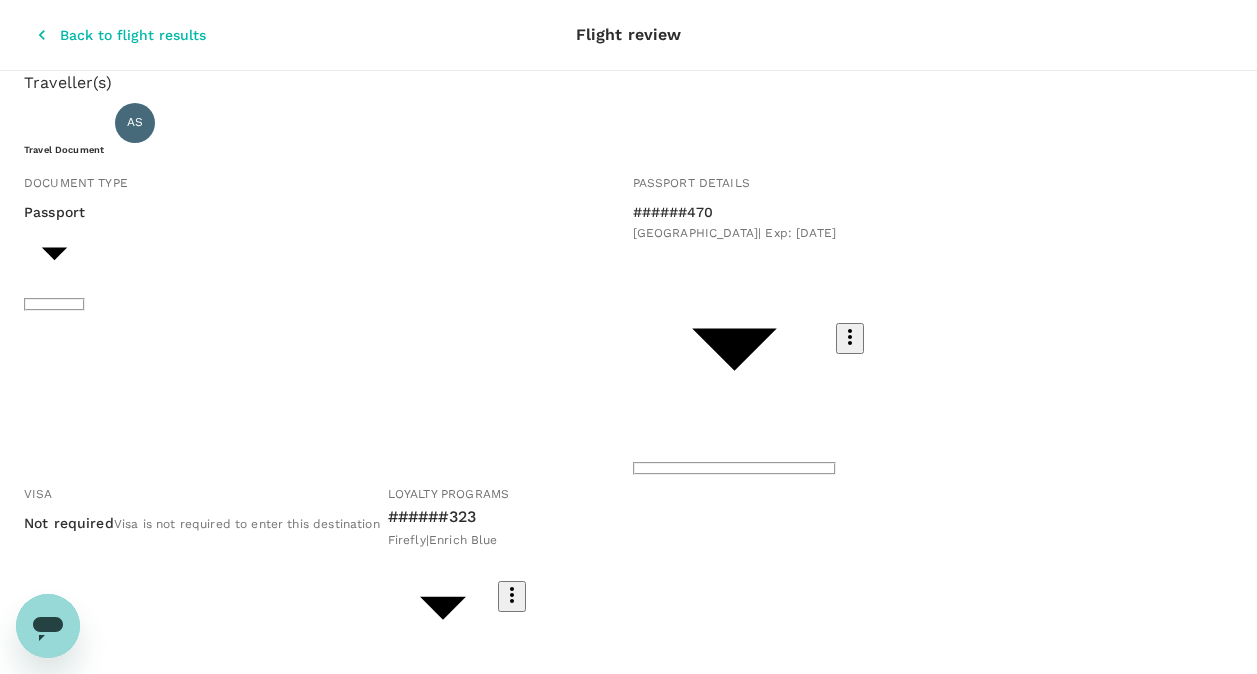 drag, startPoint x: 1160, startPoint y: 488, endPoint x: 1210, endPoint y: 490, distance: 50.039986 